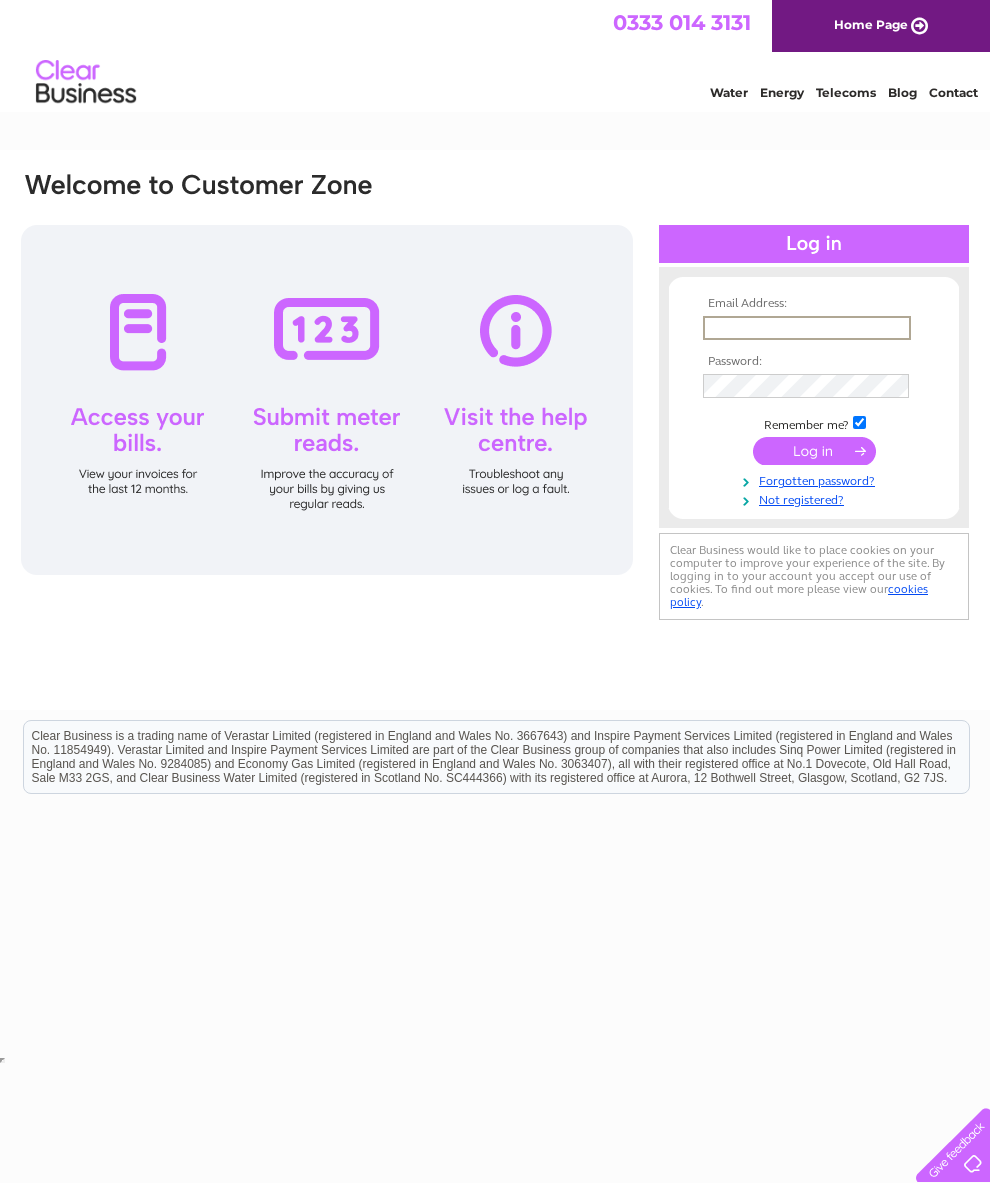 scroll, scrollTop: 0, scrollLeft: 0, axis: both 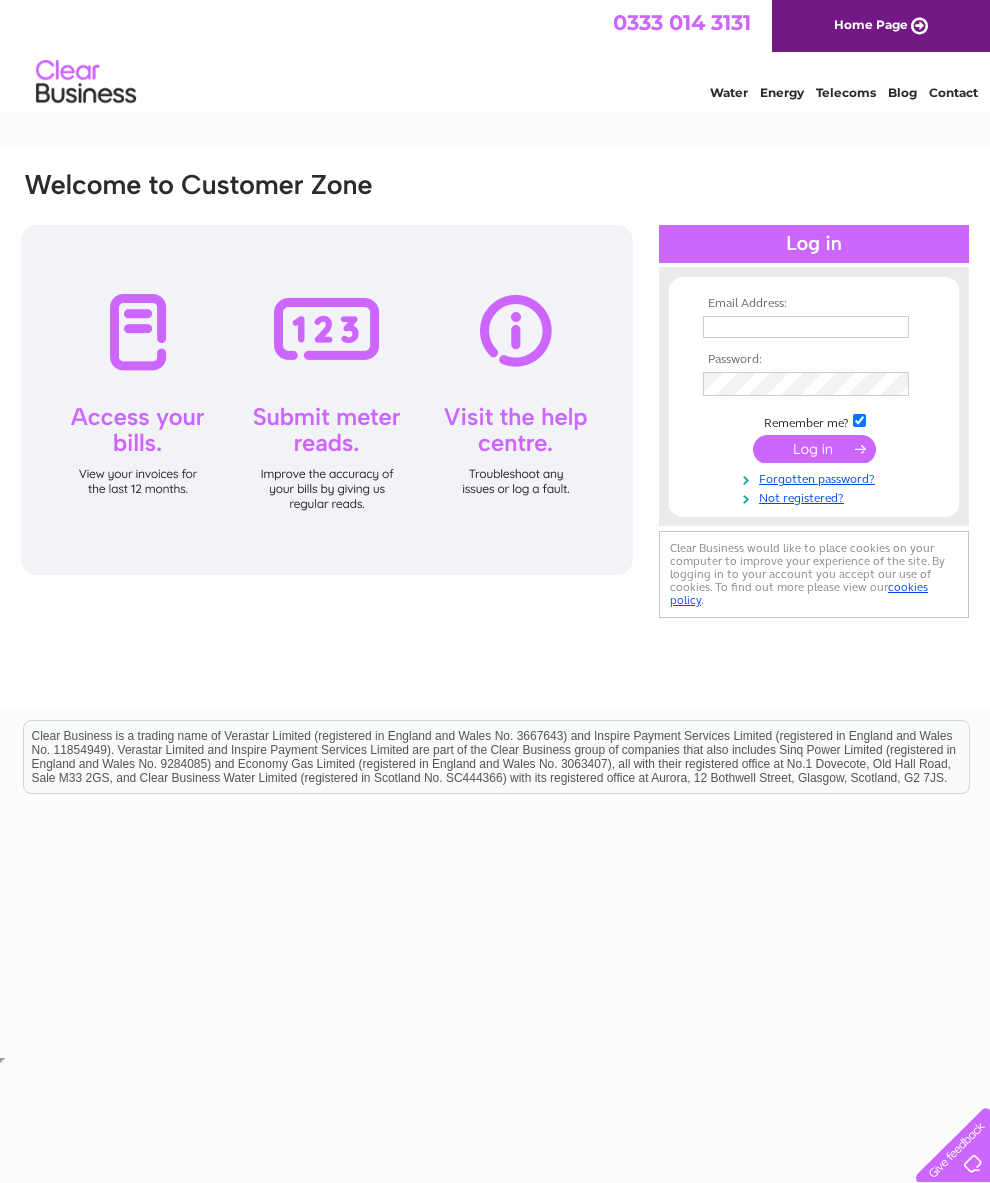 click at bounding box center (806, 327) 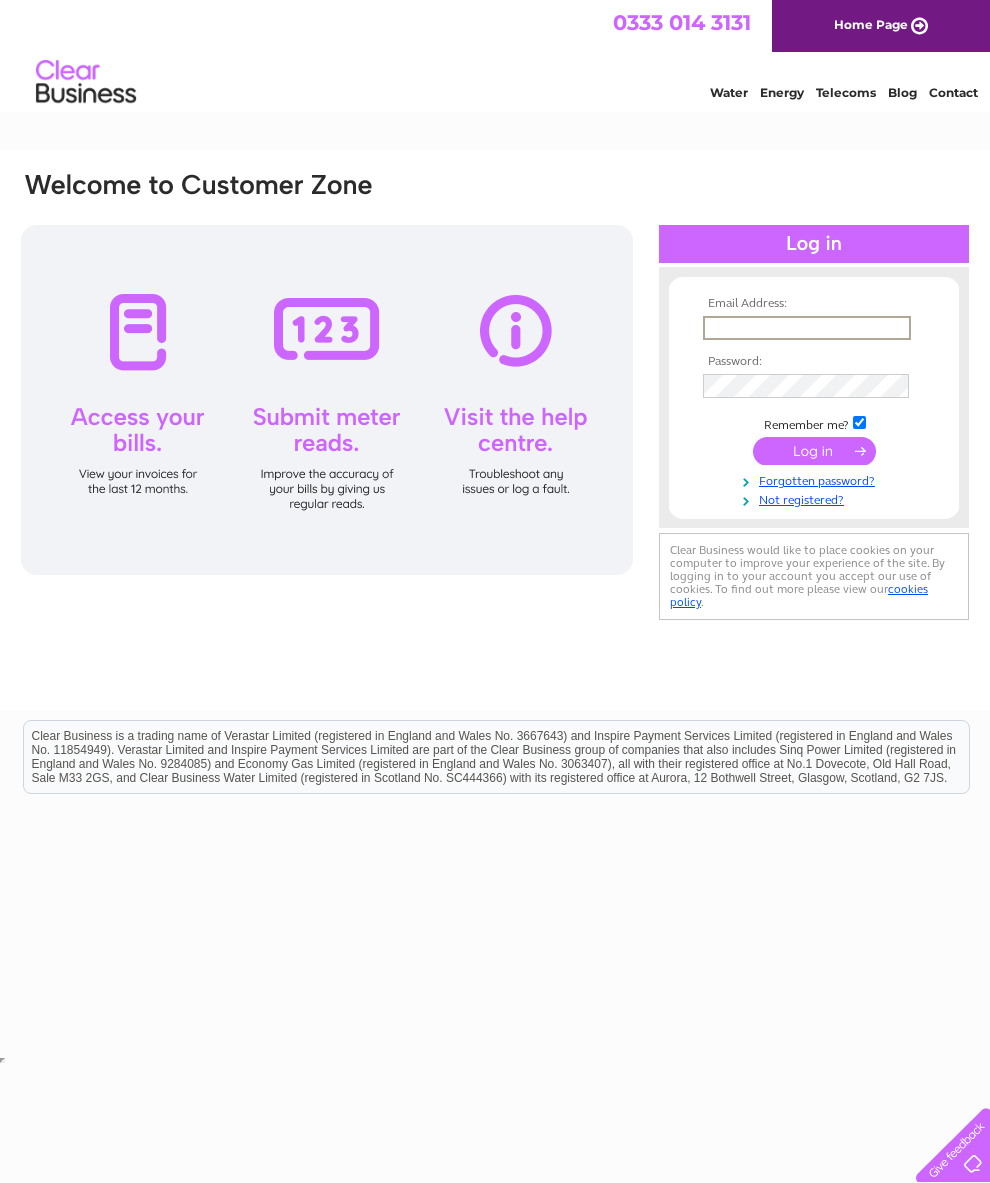 type on "Manorfarm@live.co.uk" 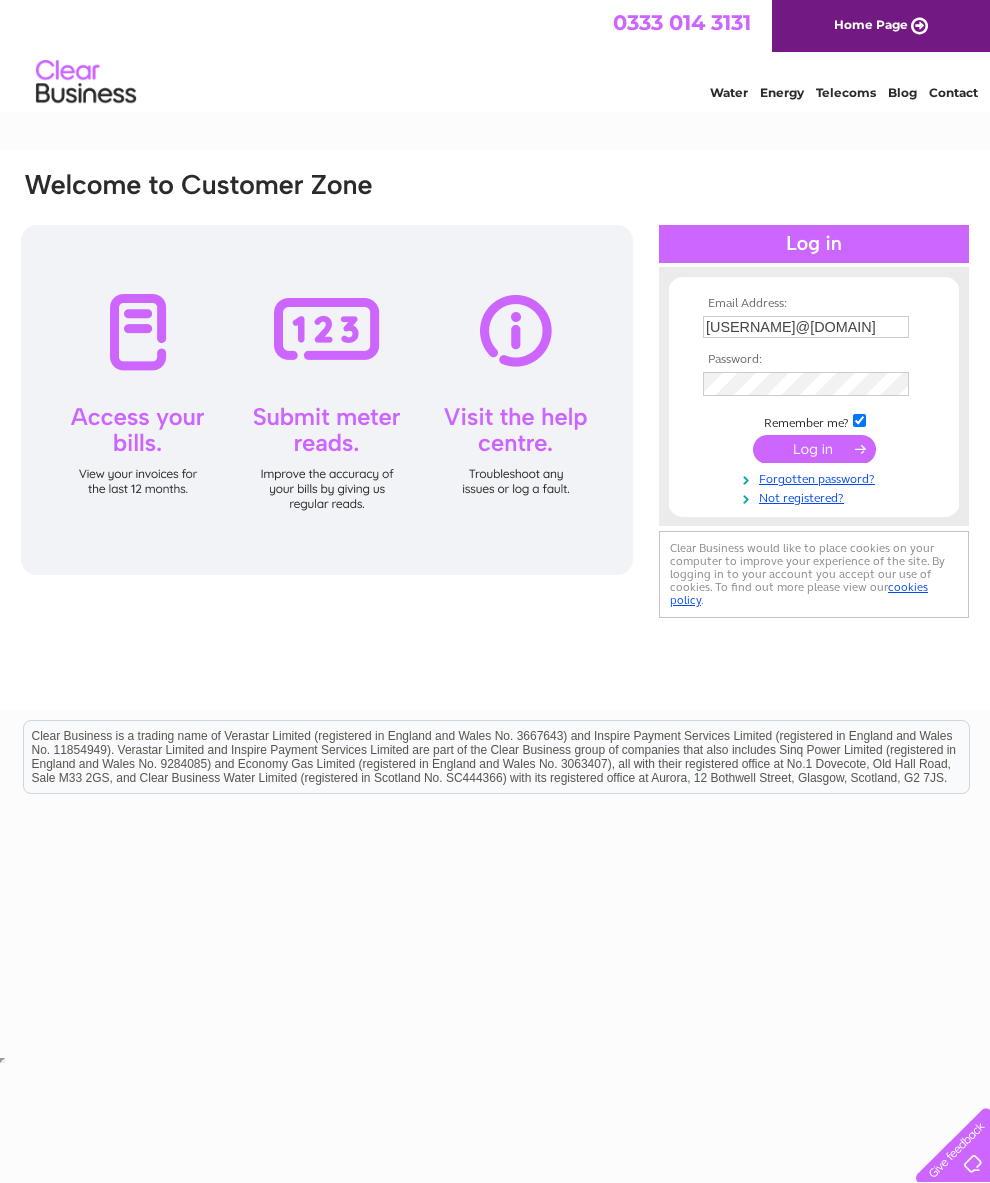click at bounding box center [814, 449] 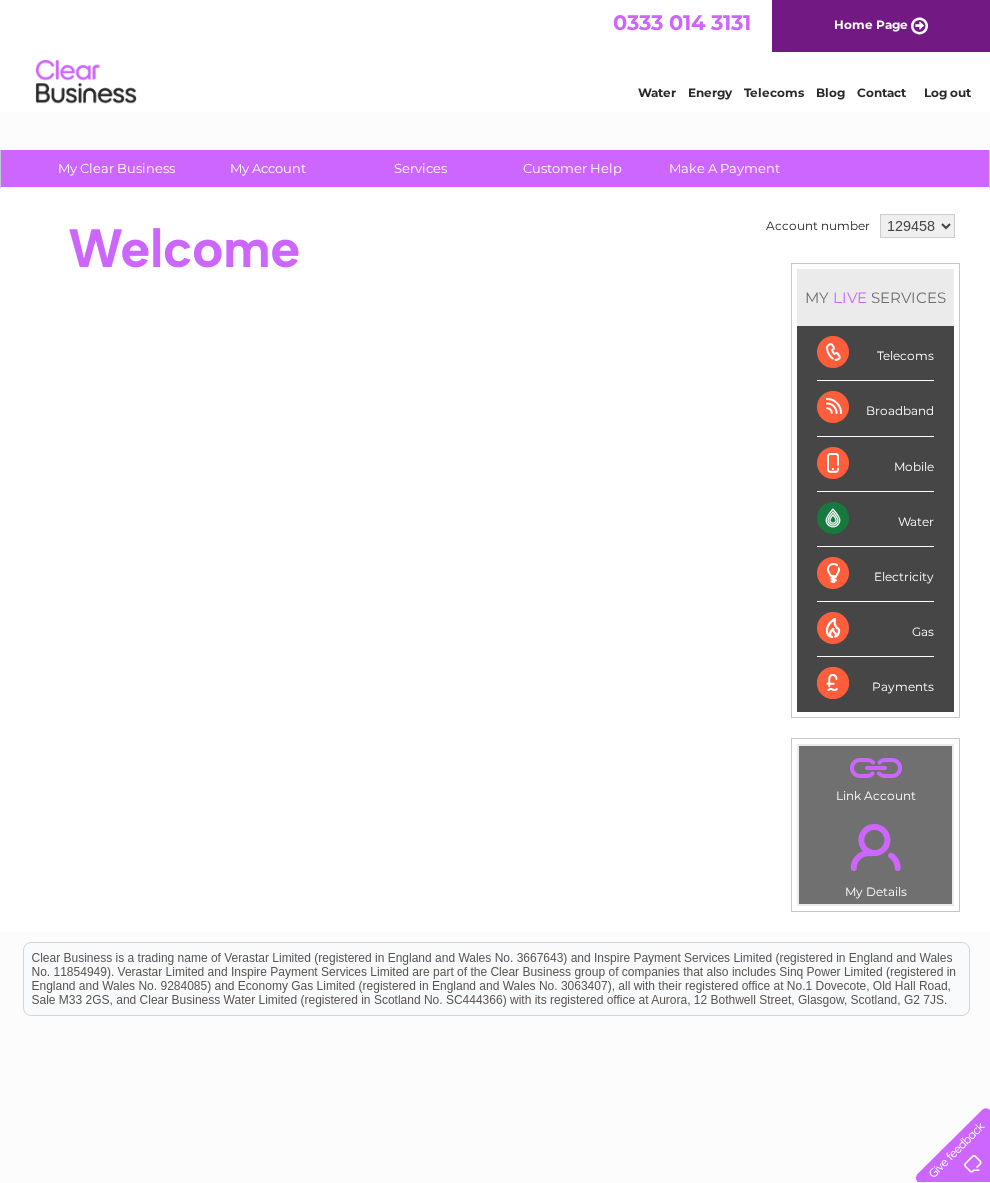 scroll, scrollTop: 0, scrollLeft: 0, axis: both 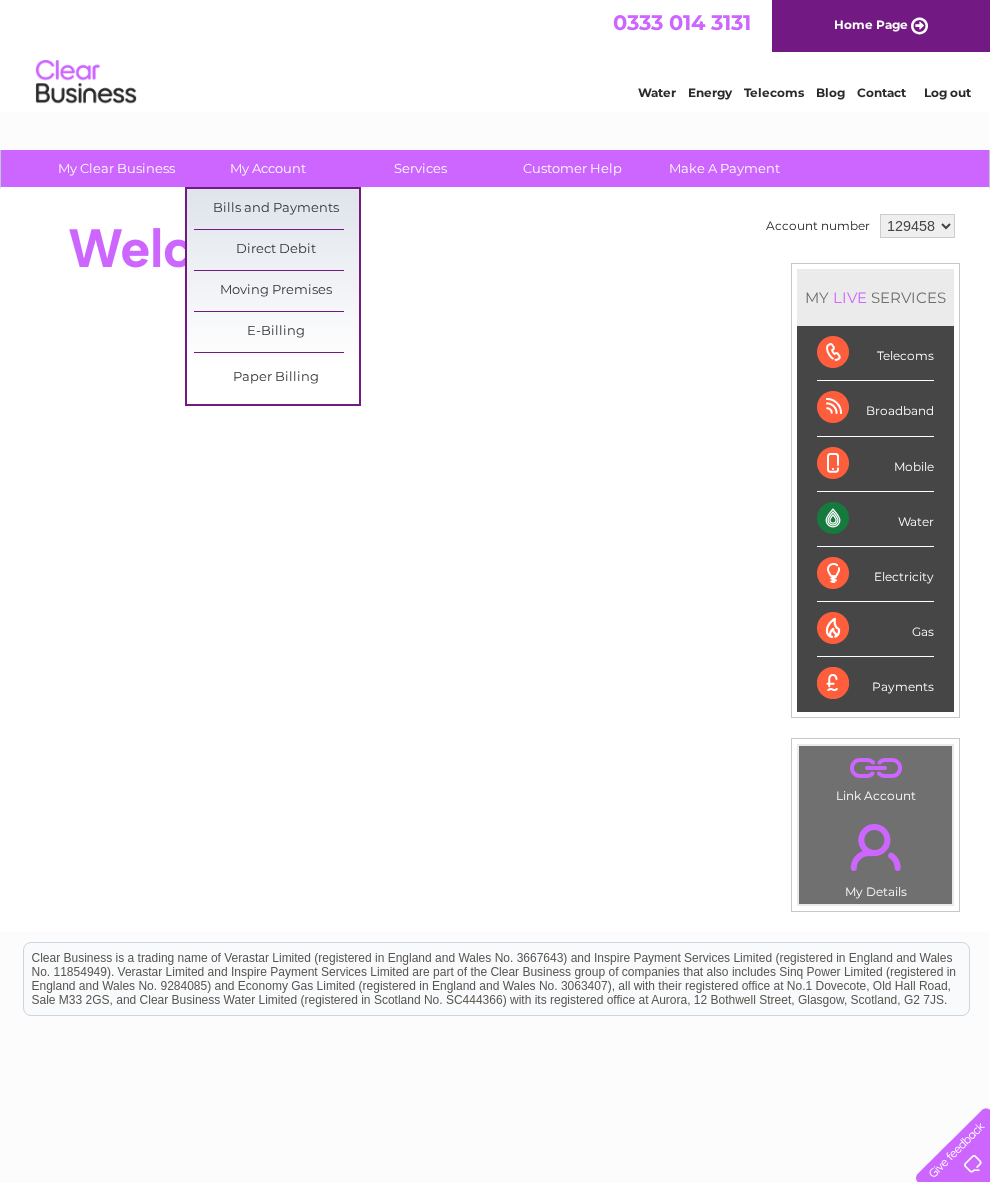 click on "Bills and Payments" at bounding box center [276, 209] 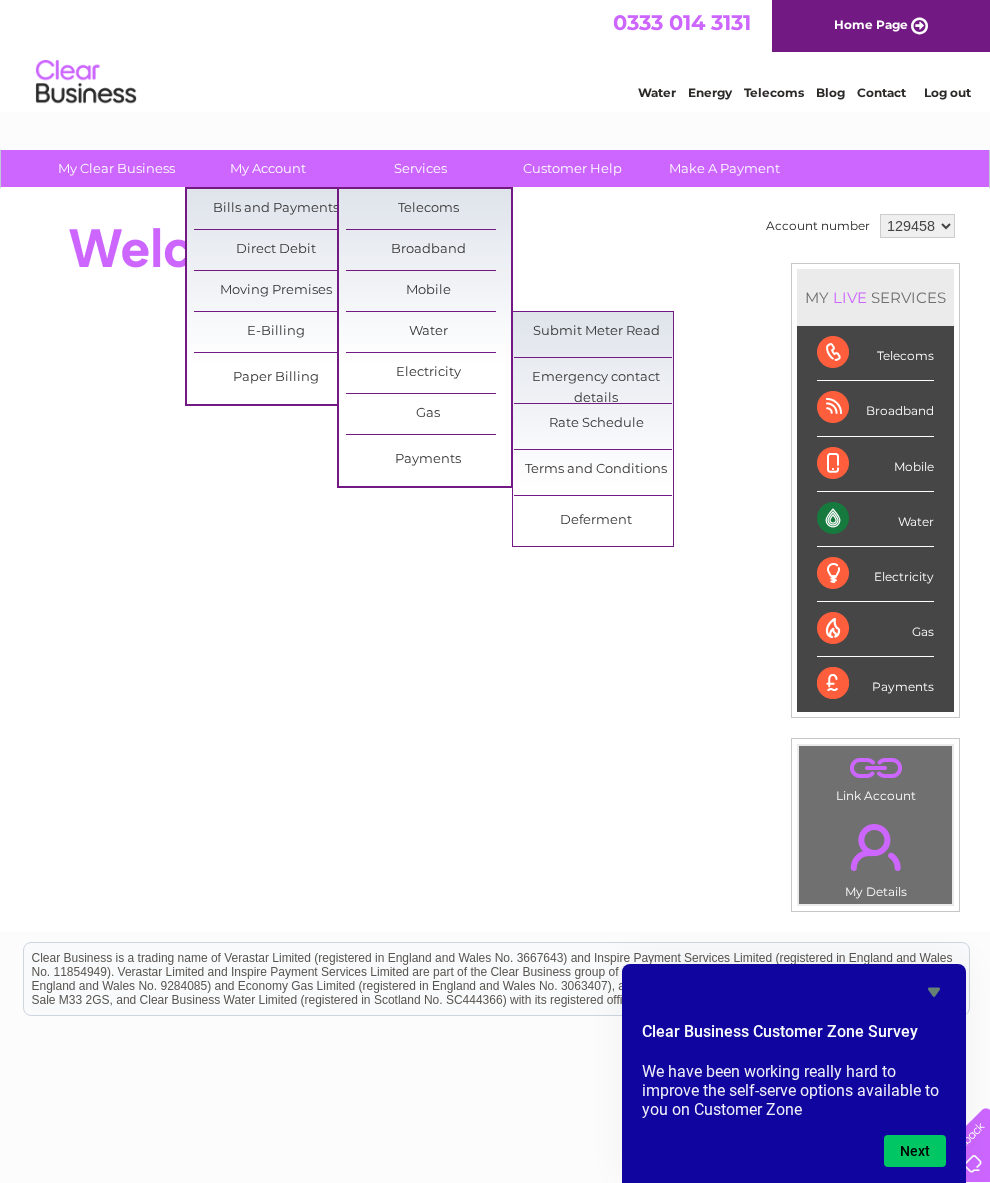 click on "Submit Meter Read" at bounding box center (596, 332) 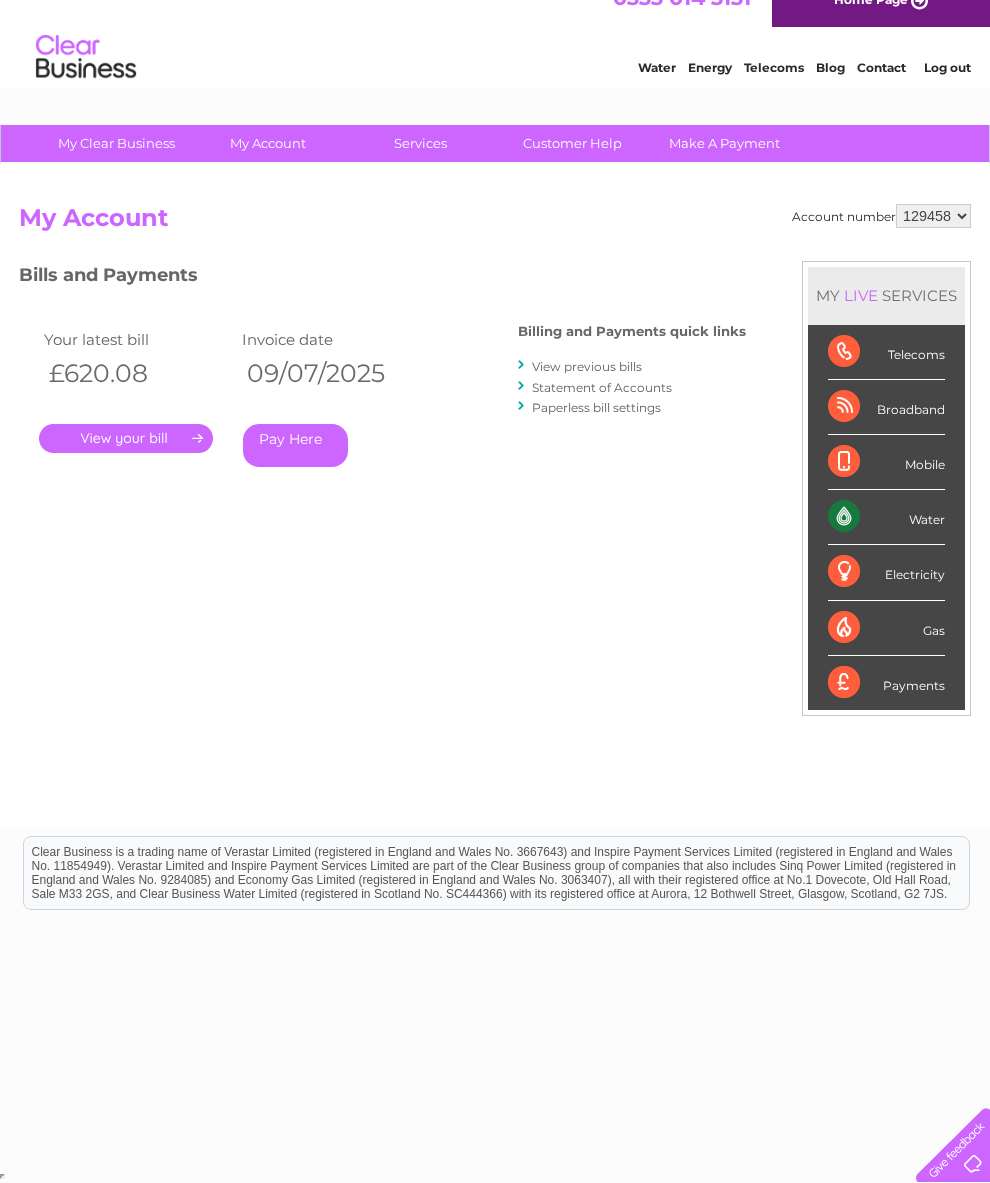 scroll, scrollTop: 47, scrollLeft: 0, axis: vertical 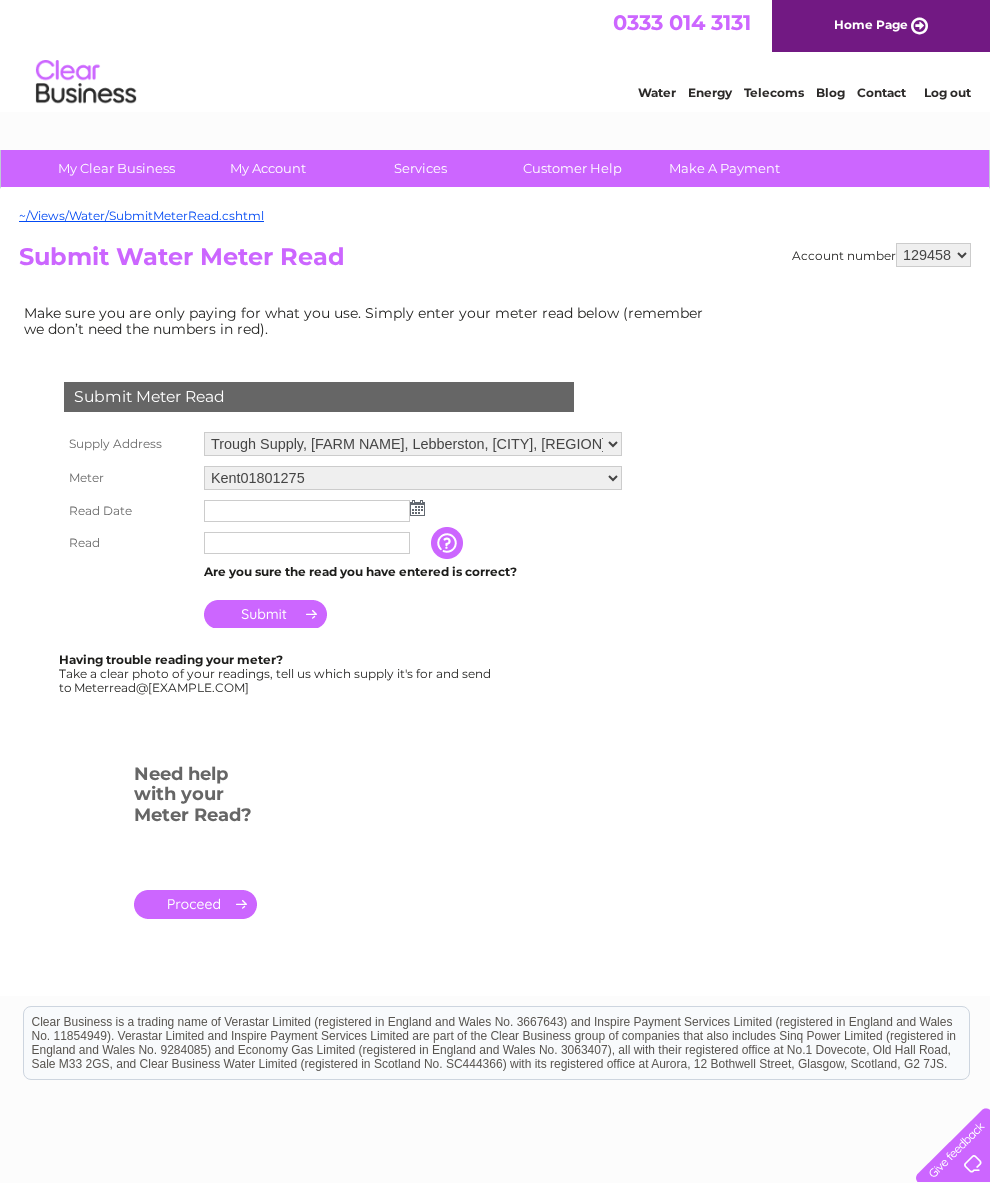 click at bounding box center (417, 508) 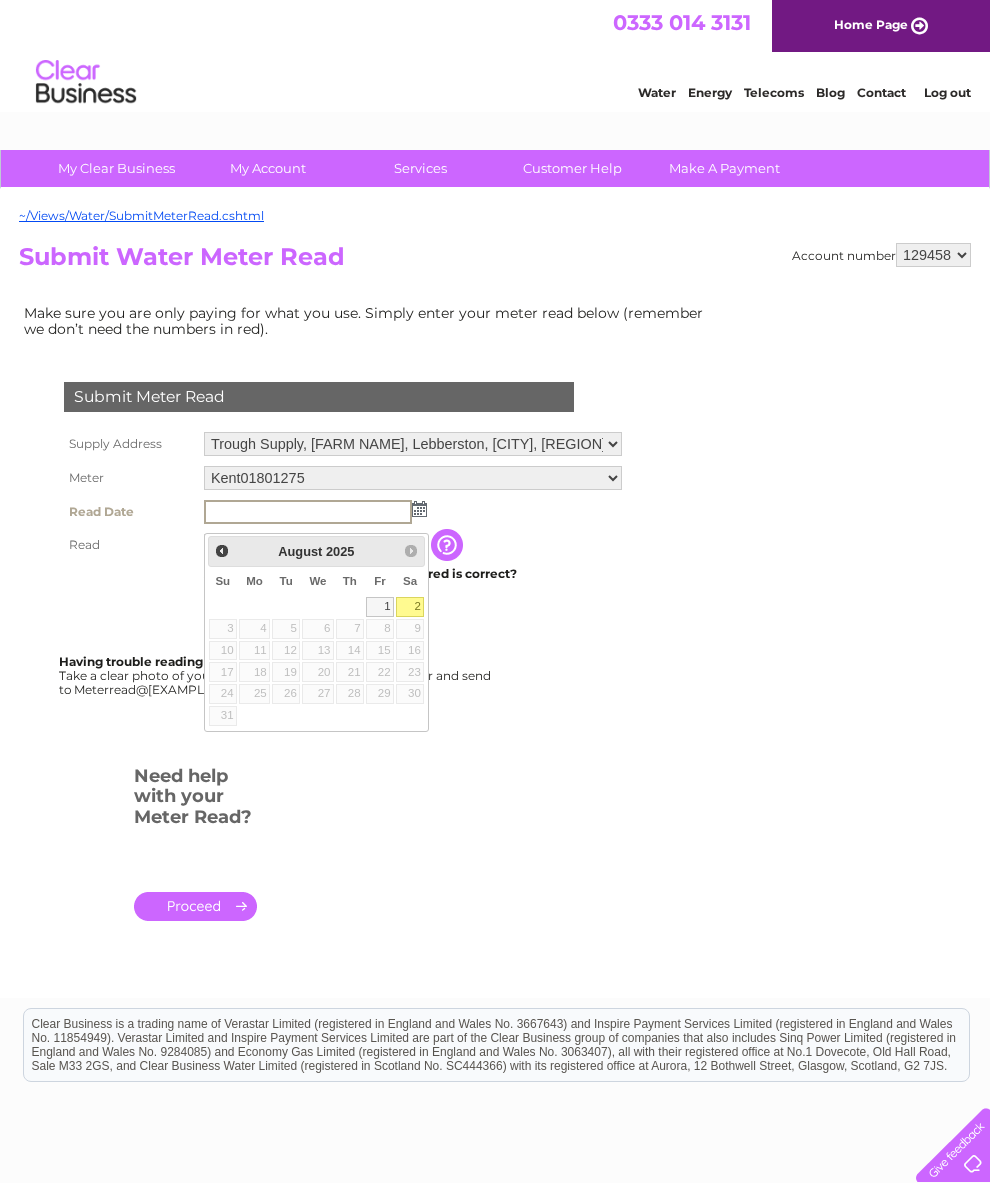 click on "2" at bounding box center (410, 607) 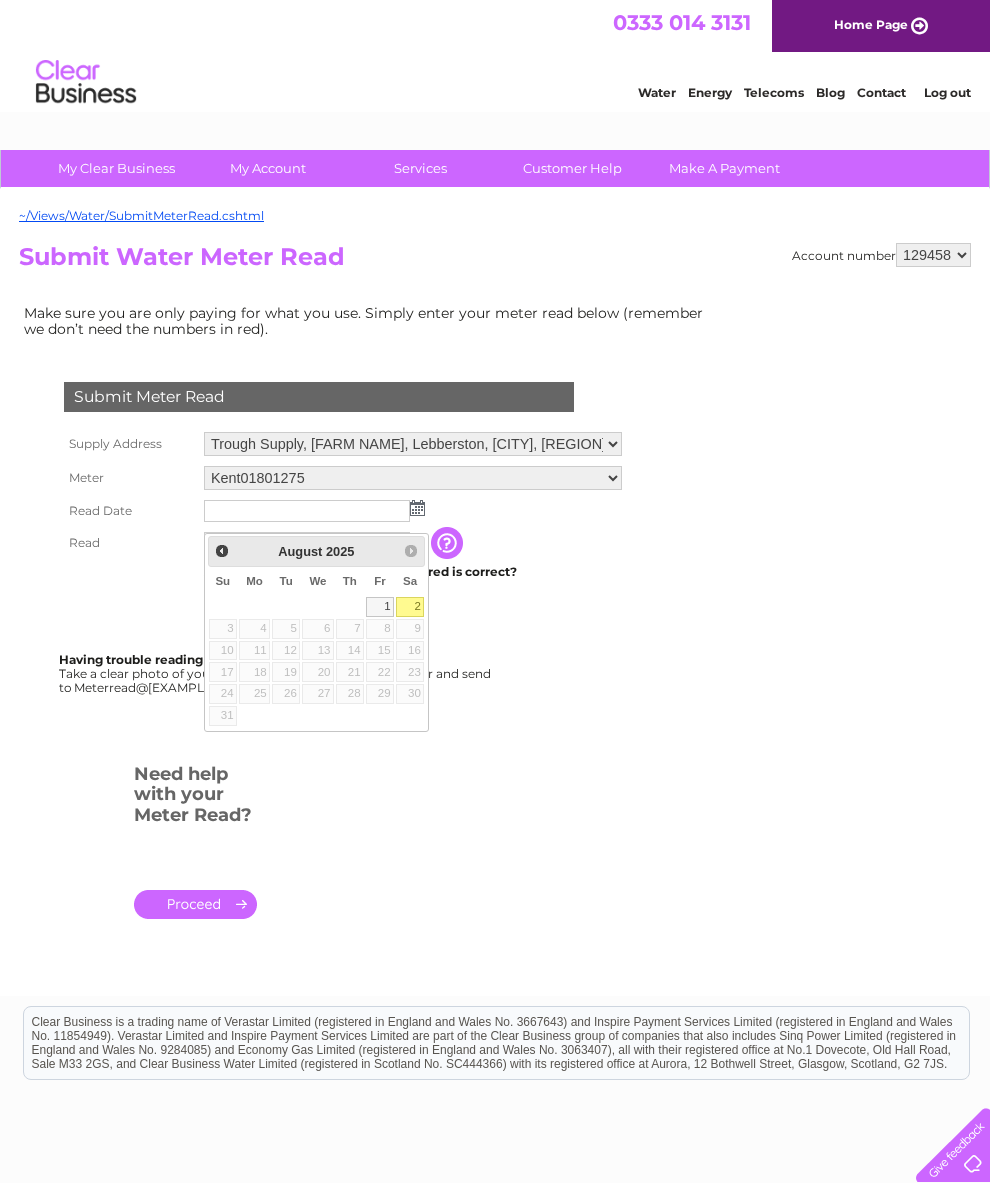 type on "2025/08/02" 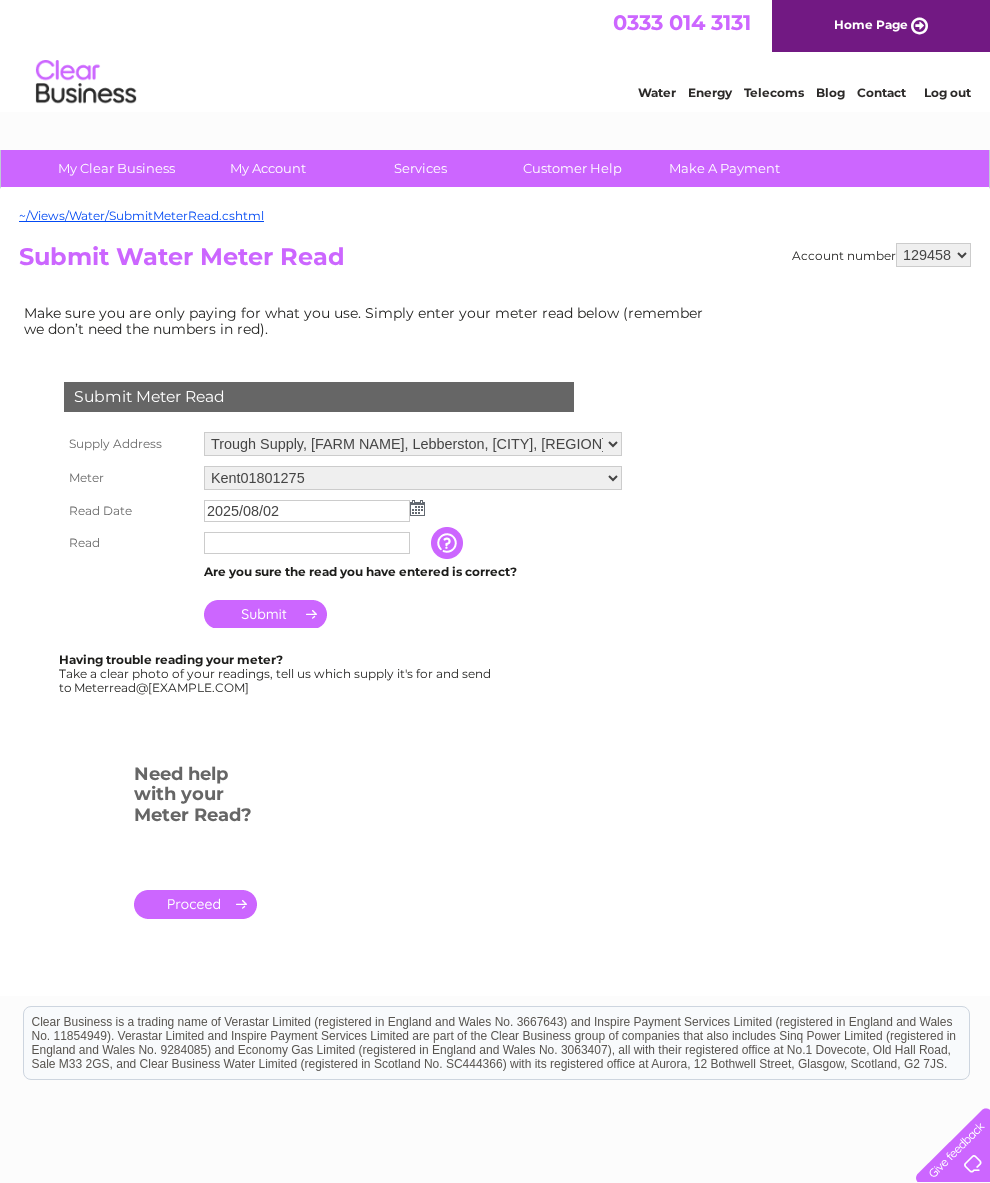 click at bounding box center [307, 543] 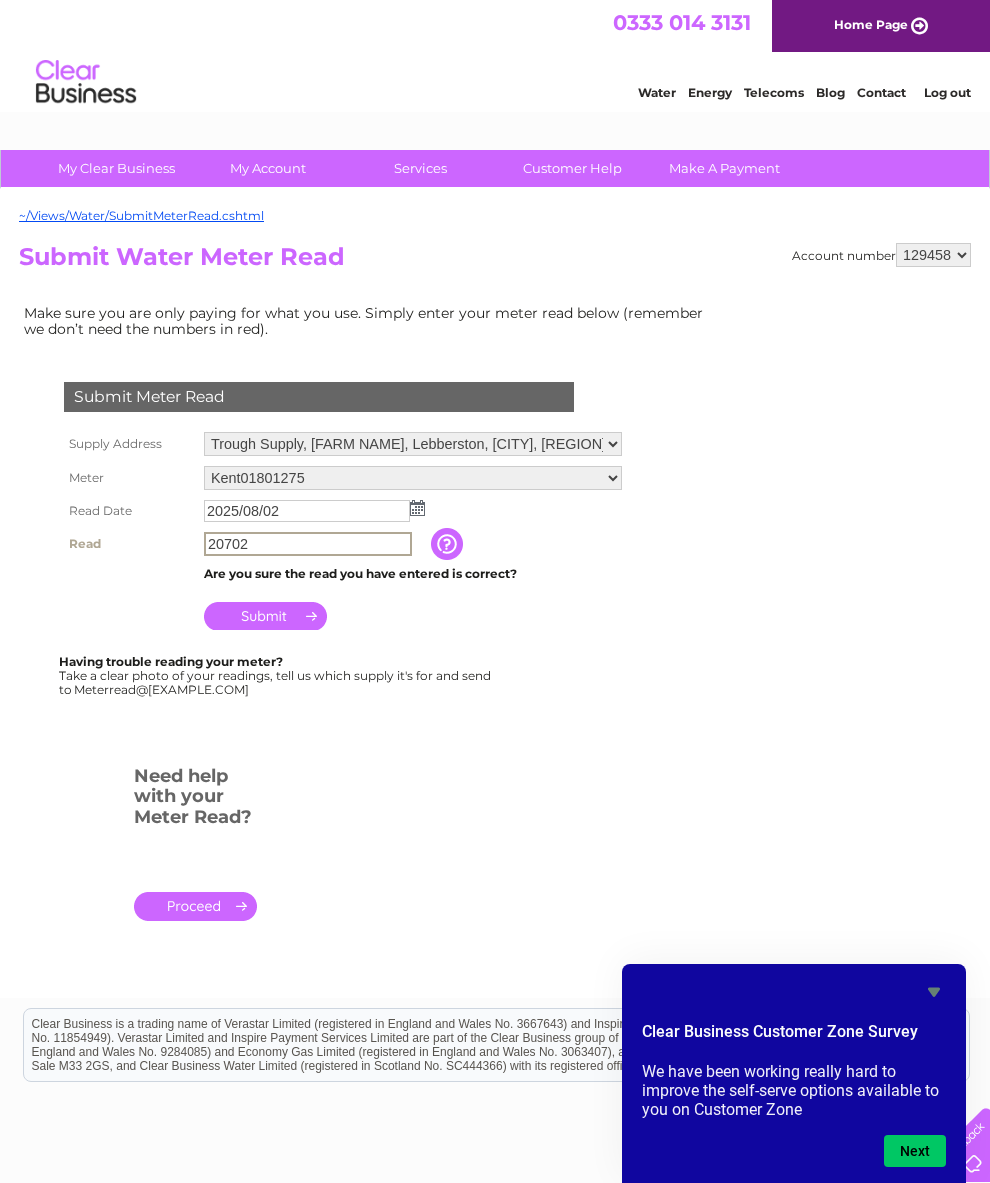 type on "20702" 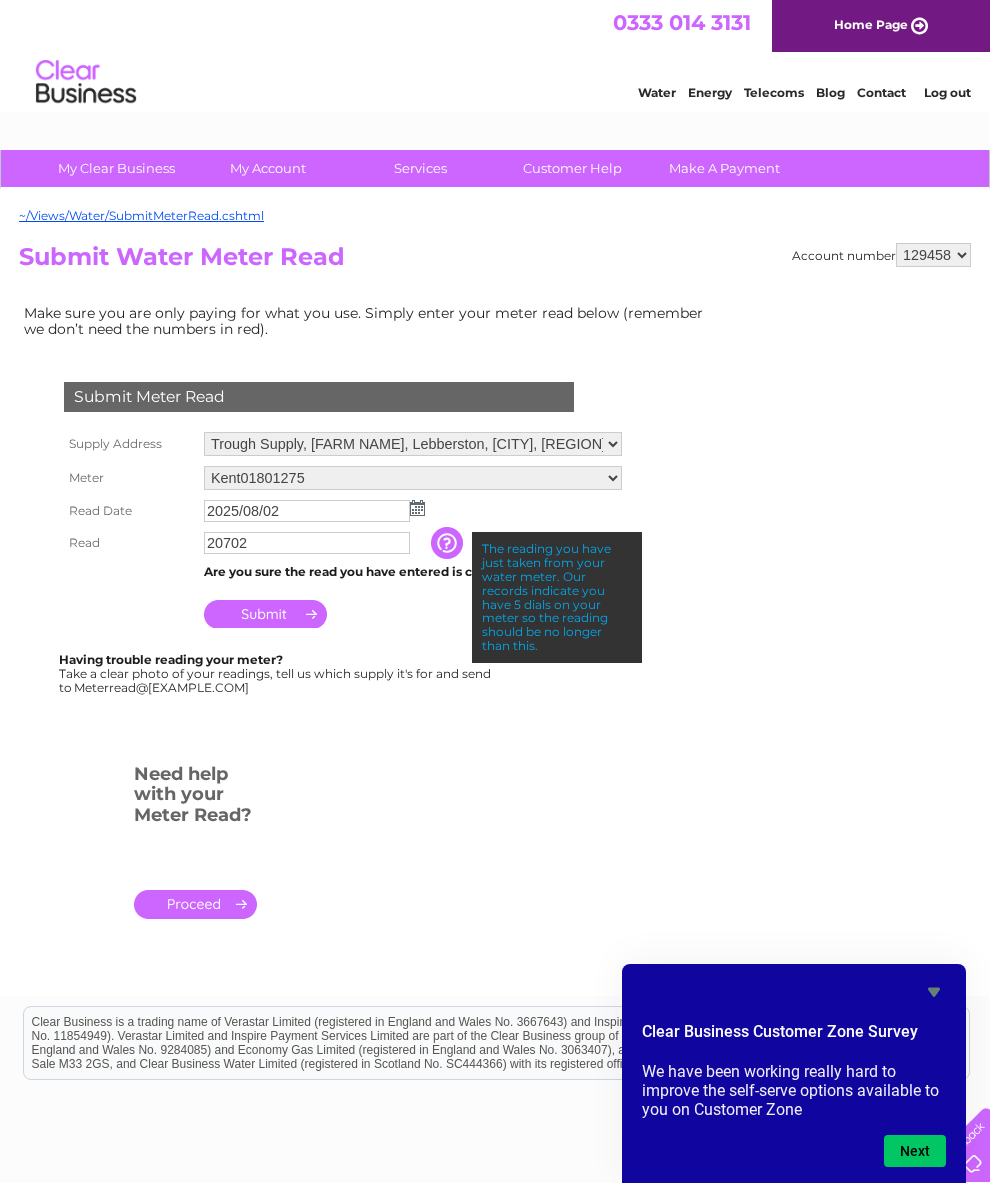 click on "Submit Meter Read
Supply Address
Trough Supply, Manor Farm, Lebberston, Scarborough, YO11 3PA
Field Supply, Home Farm, Lebberston, Scarborough, YO11 3PB
Manor Farm, Lebberston, Scarborough, YO11 3PA
Meter
Kent01801275
Read Date
Read" at bounding box center (369, 659) 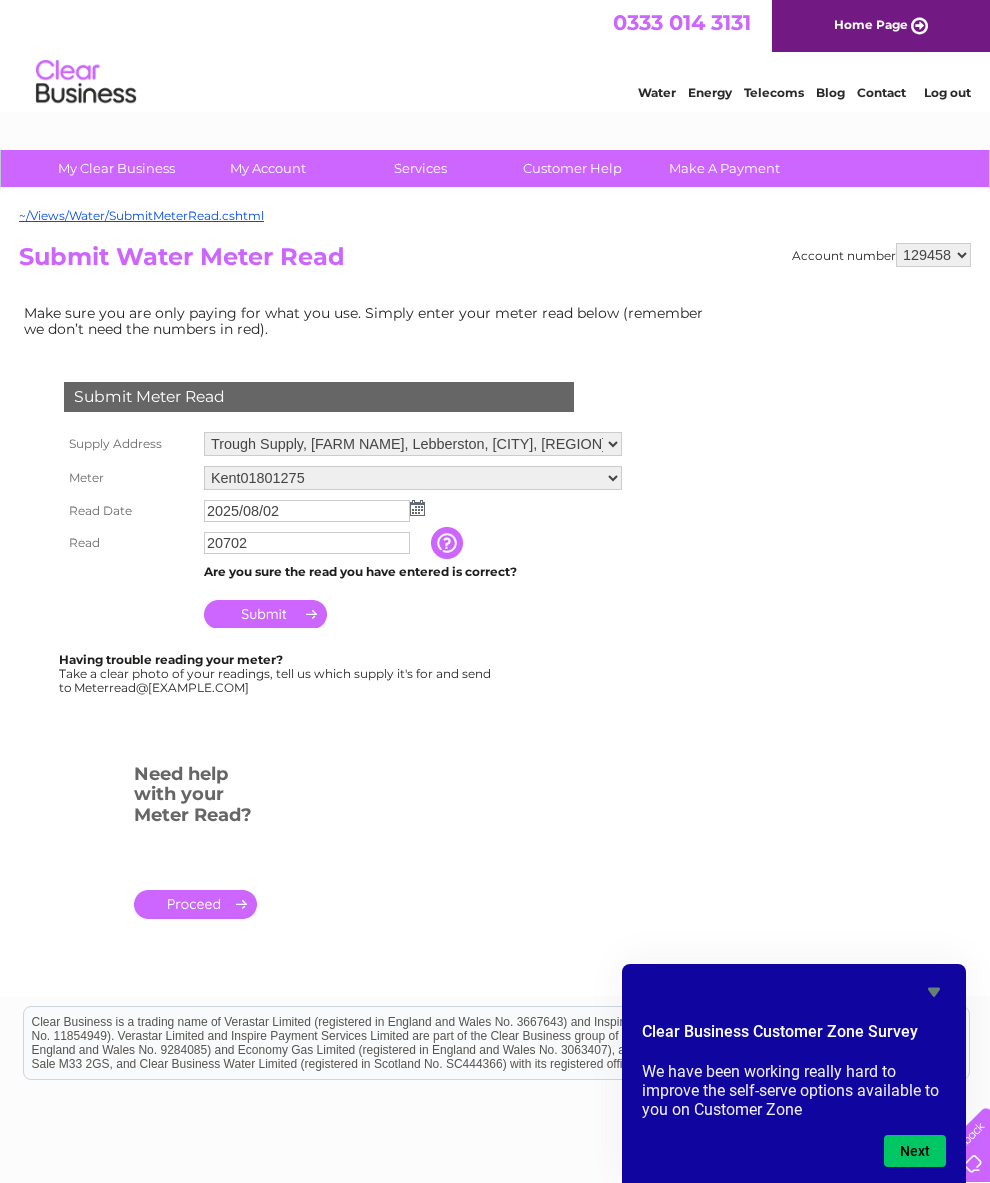 click on "Submit" at bounding box center (265, 614) 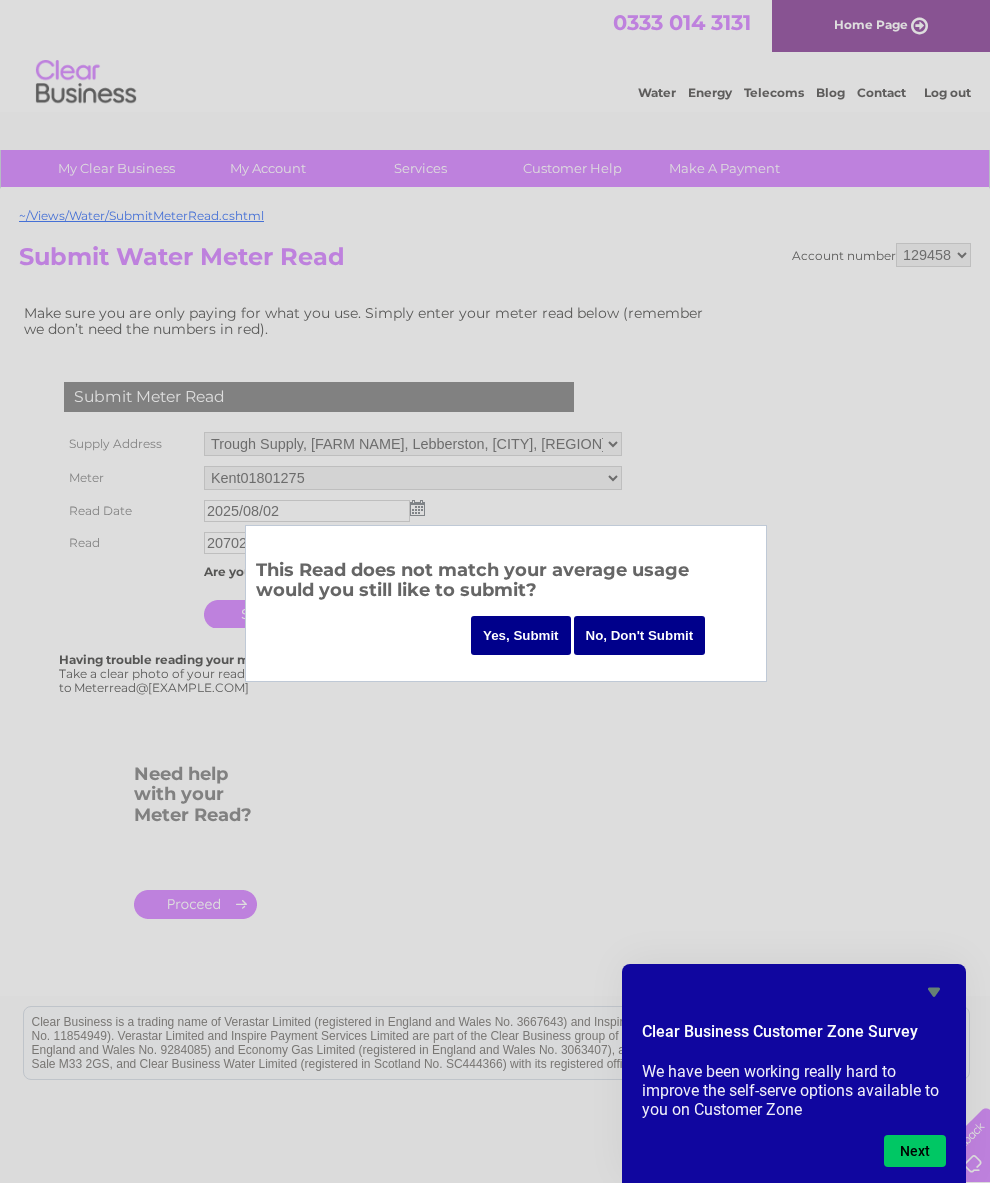 click on "Yes, Submit" at bounding box center [521, 635] 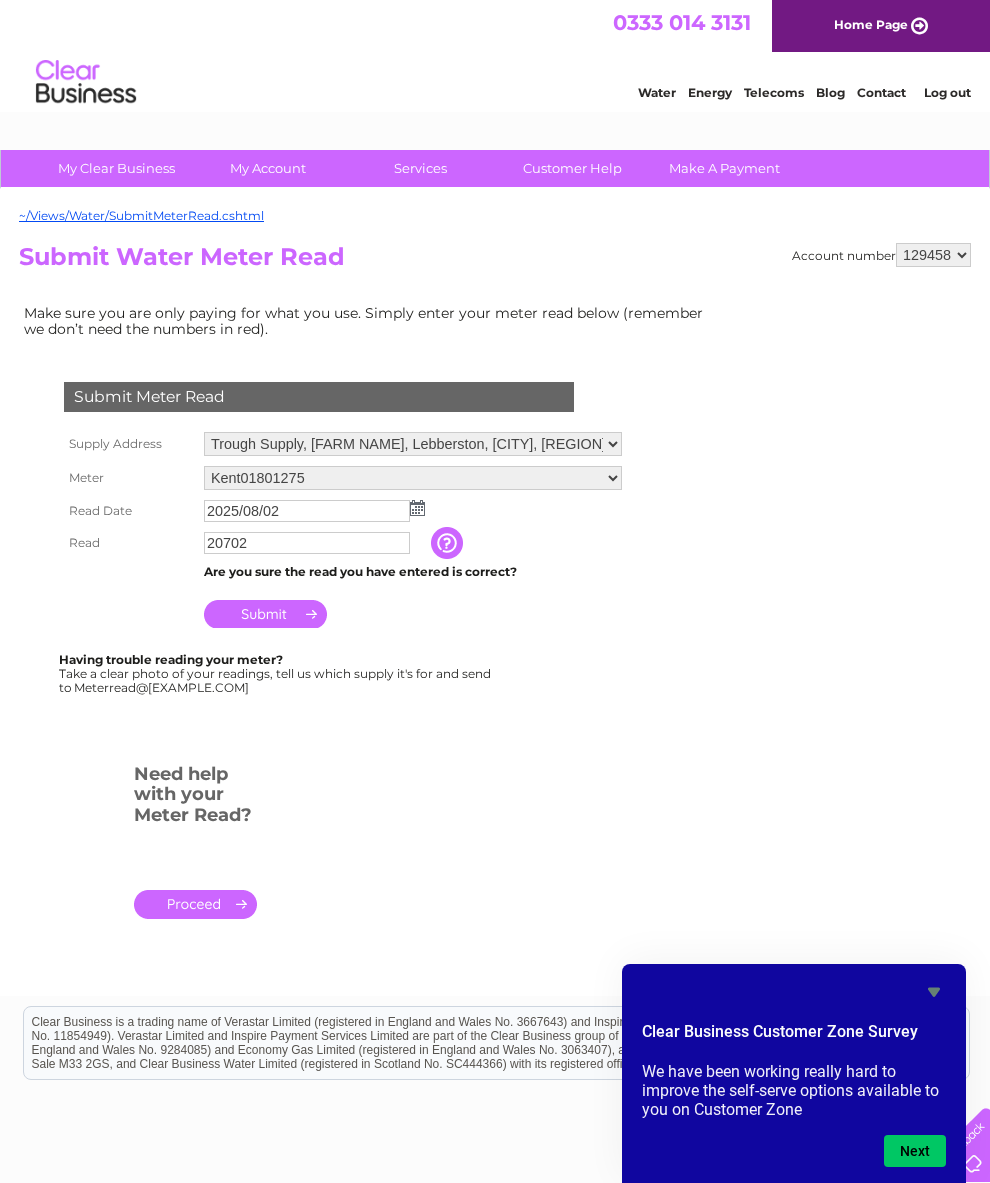 click on "Kent01801275" at bounding box center [413, 478] 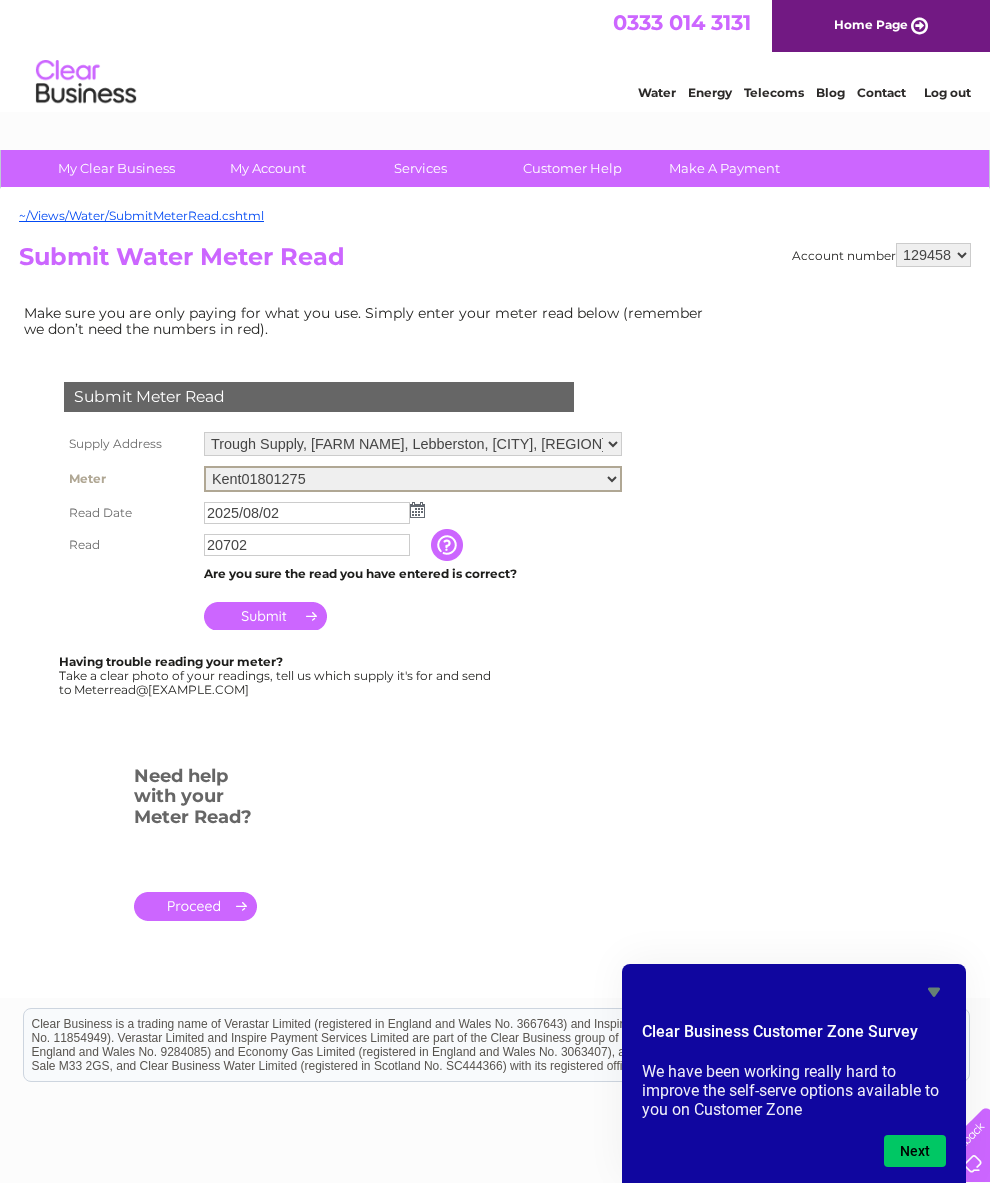 click on "Trough Supply, Manor Farm, Lebberston, Scarborough, YO11 3PA
Field Supply, Home Farm, Lebberston, Scarborough, YO11 3PB
Manor Farm, Lebberston, Scarborough, YO11 3PA" at bounding box center [413, 444] 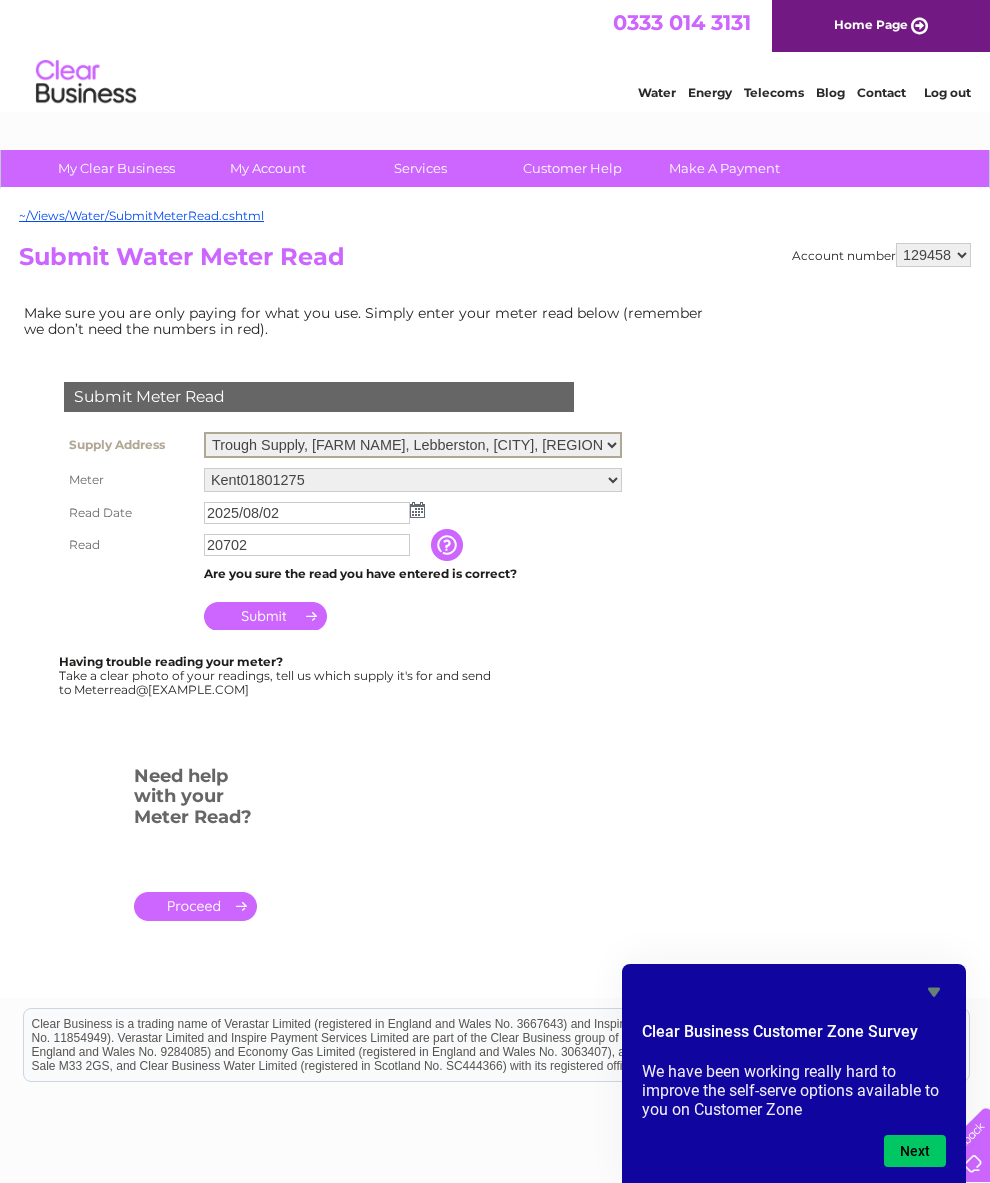 select on "536789" 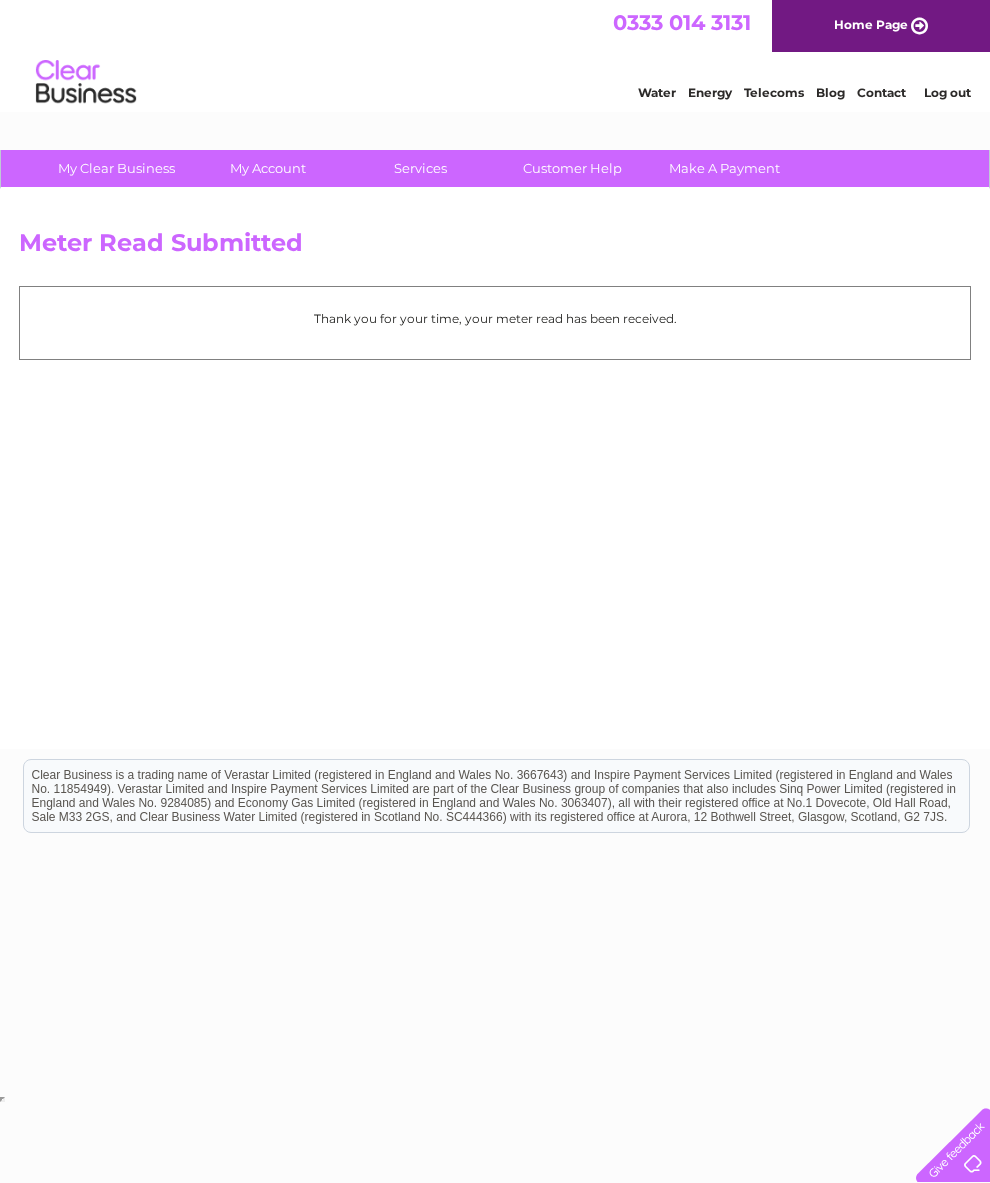 scroll, scrollTop: 0, scrollLeft: 0, axis: both 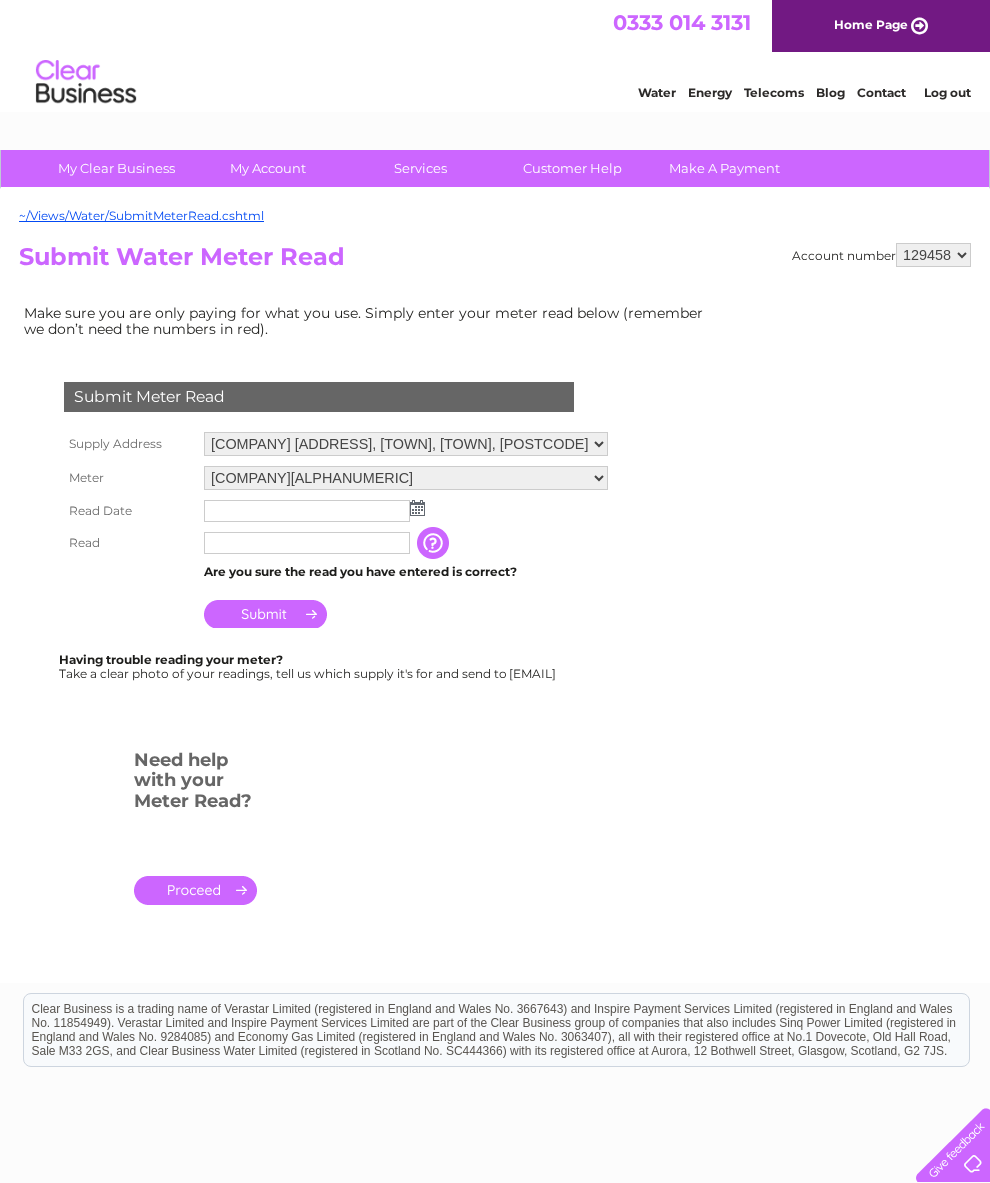 click at bounding box center (417, 508) 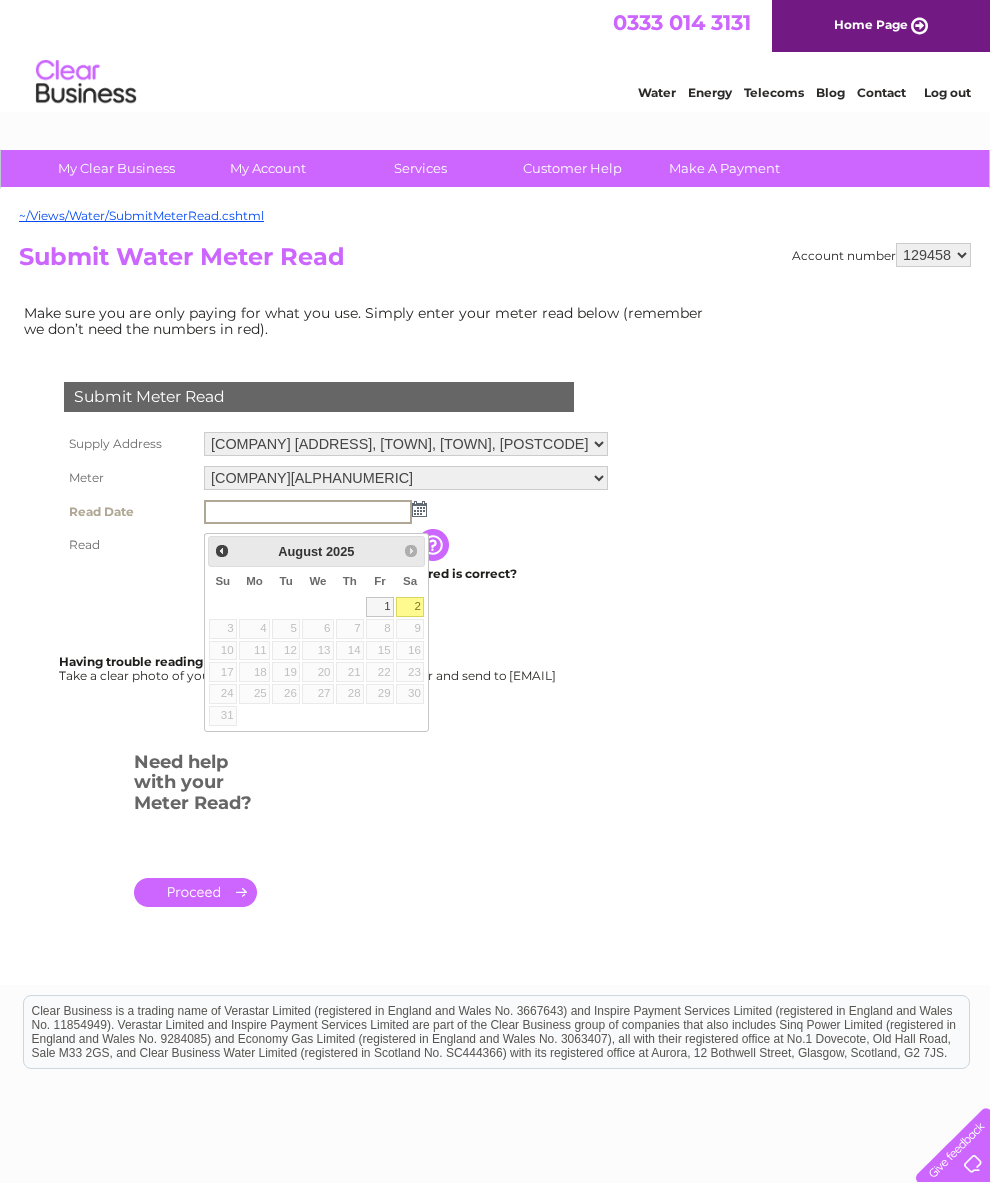 click on "2" at bounding box center (410, 607) 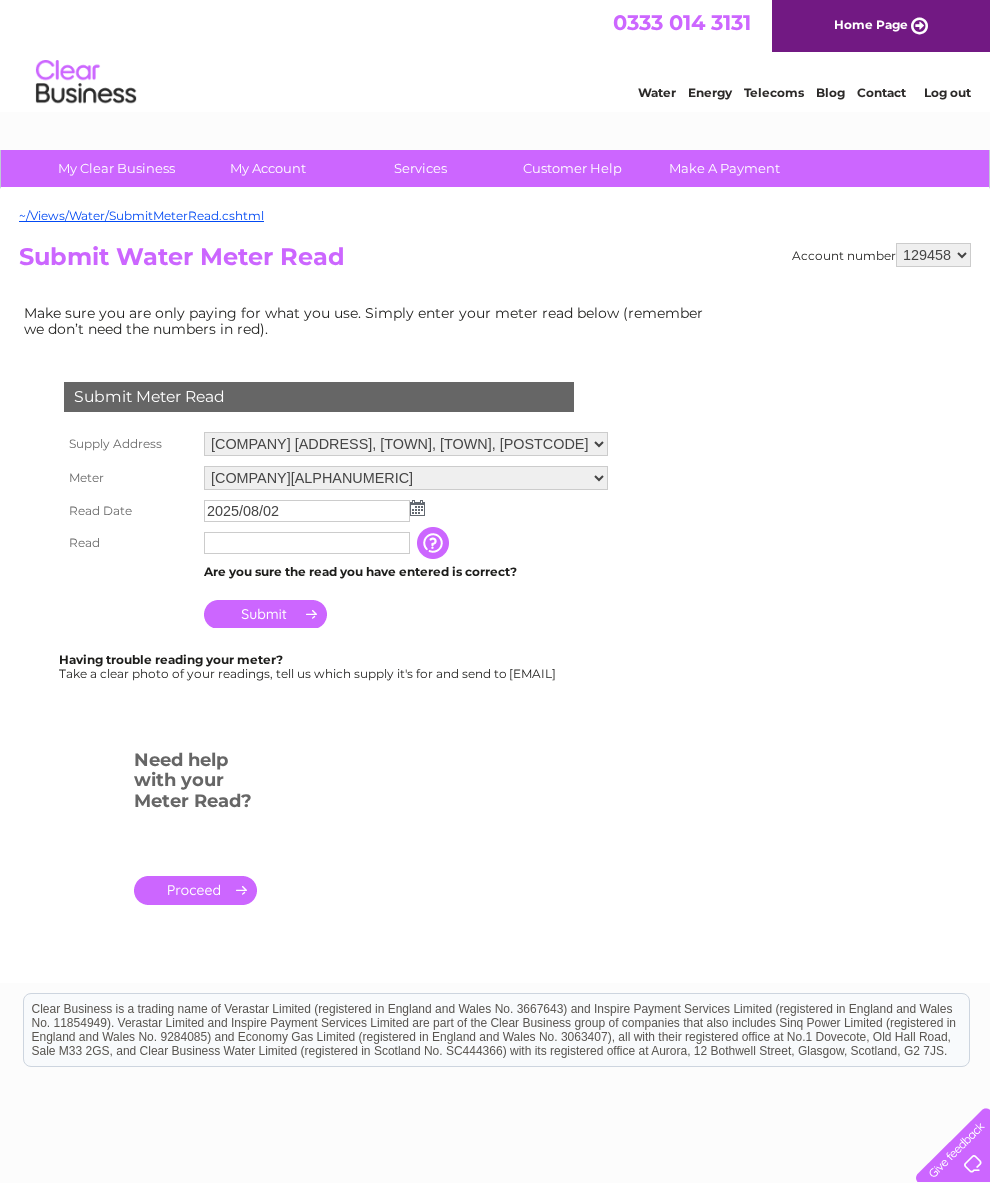 click at bounding box center (307, 543) 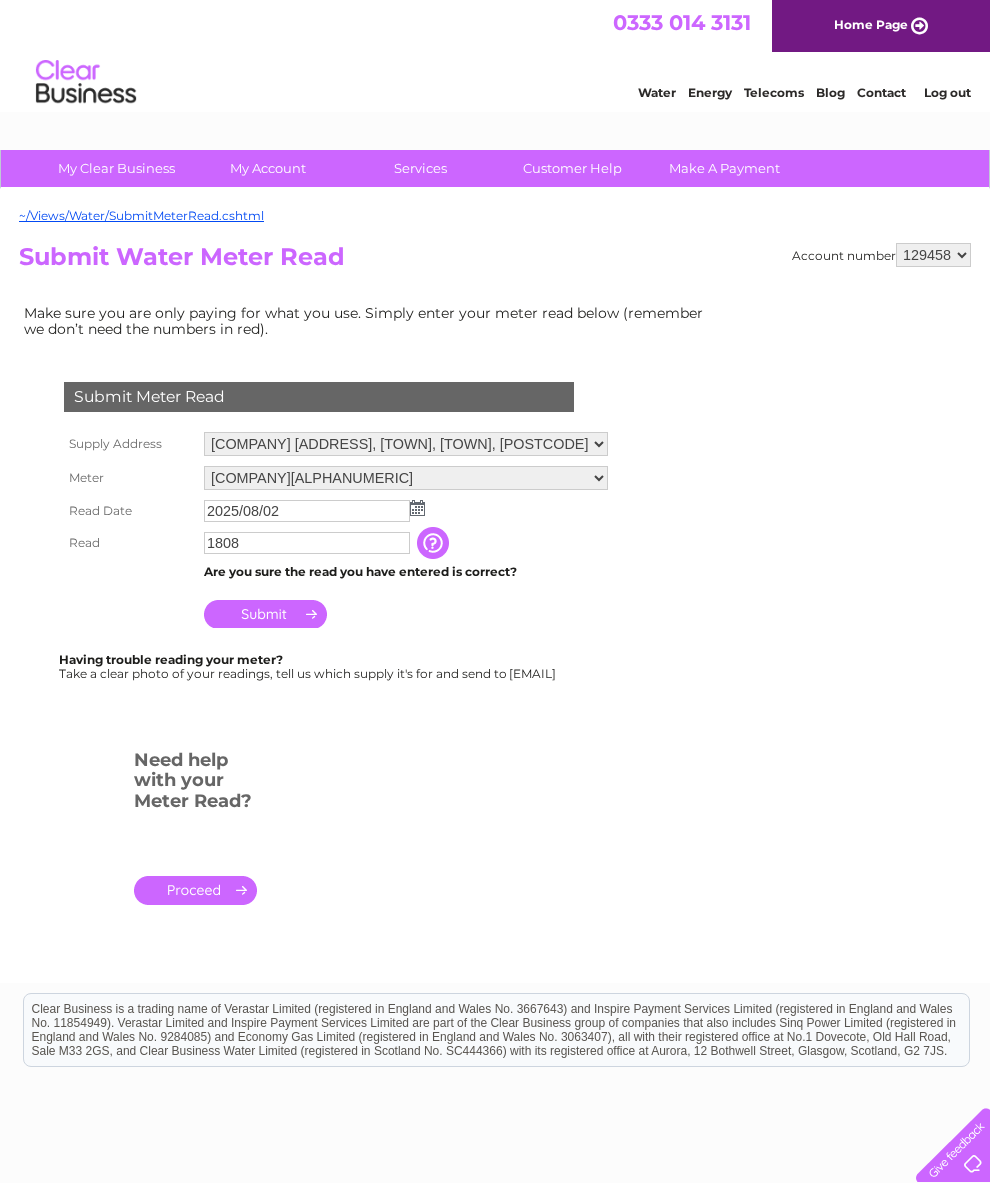 type on "1808" 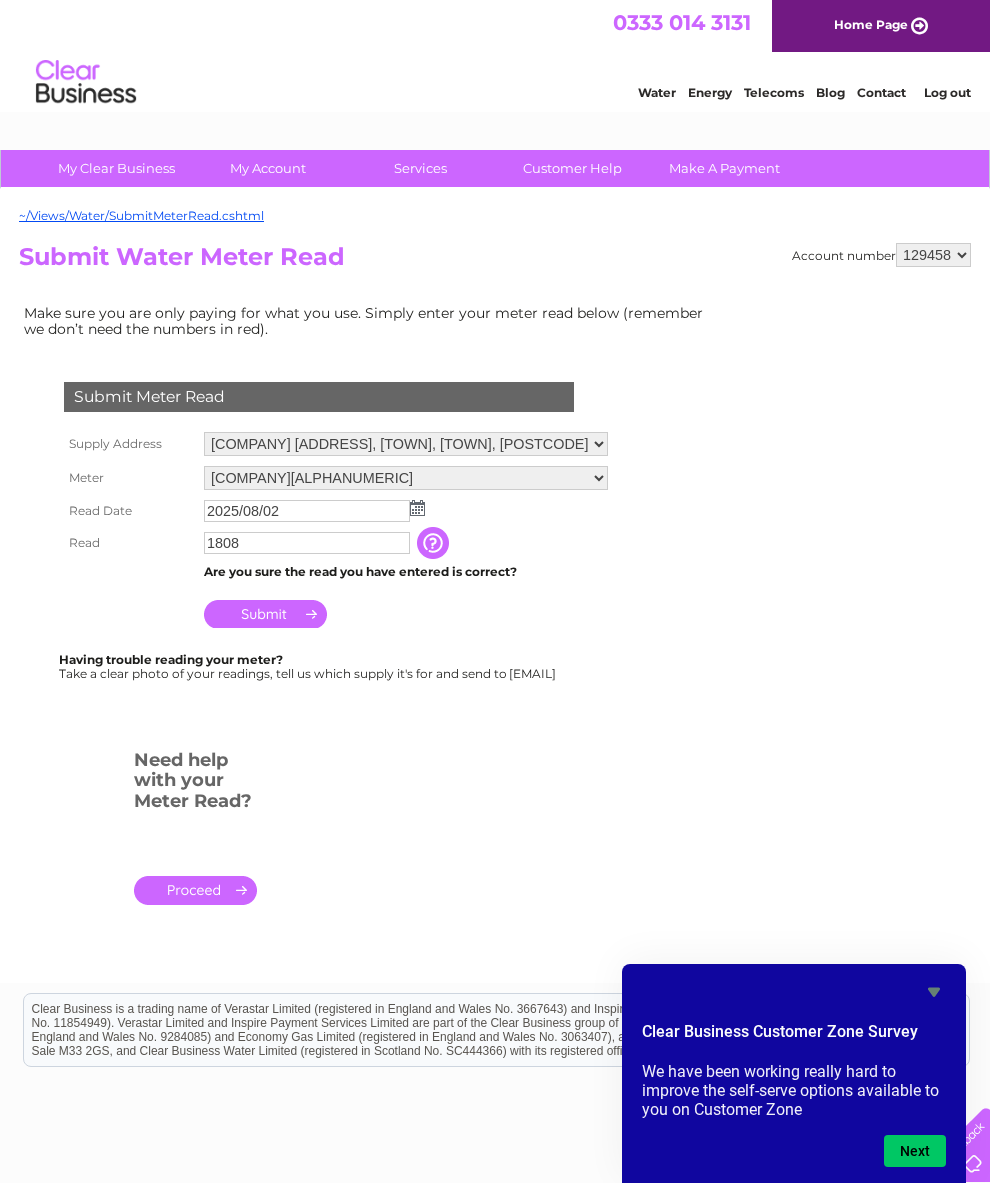 click on "SchlumbergerManifAquad(SAM)20LU038808" at bounding box center (406, 478) 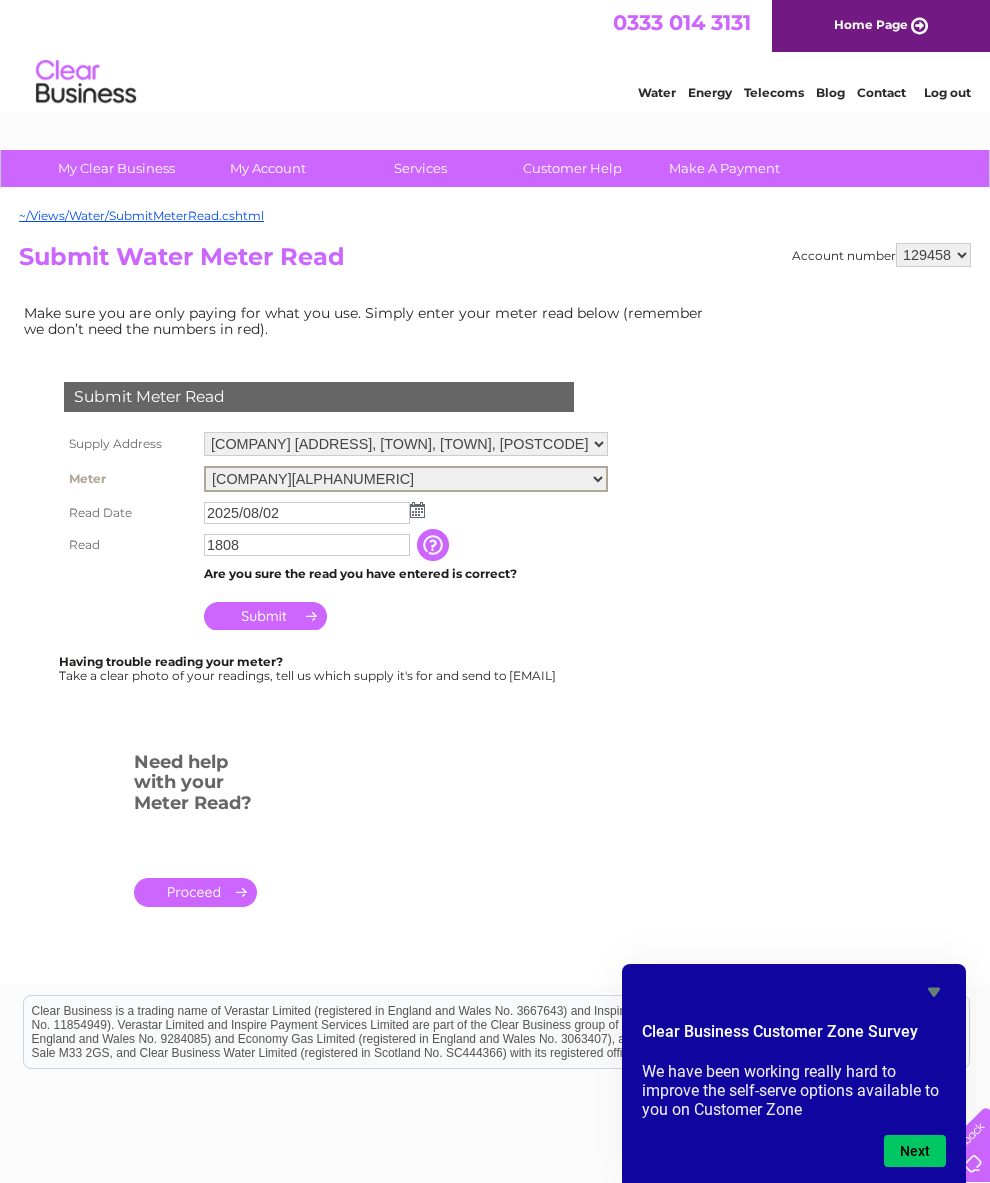 click on "Trough Supply, Manor Farm, Lebberston, Scarborough, YO11 3PA
Field Supply, Home Farm, Lebberston, Scarborough, YO11 3PB
Manor Farm, Lebberston, Scarborough, YO11 3PA" at bounding box center [406, 444] 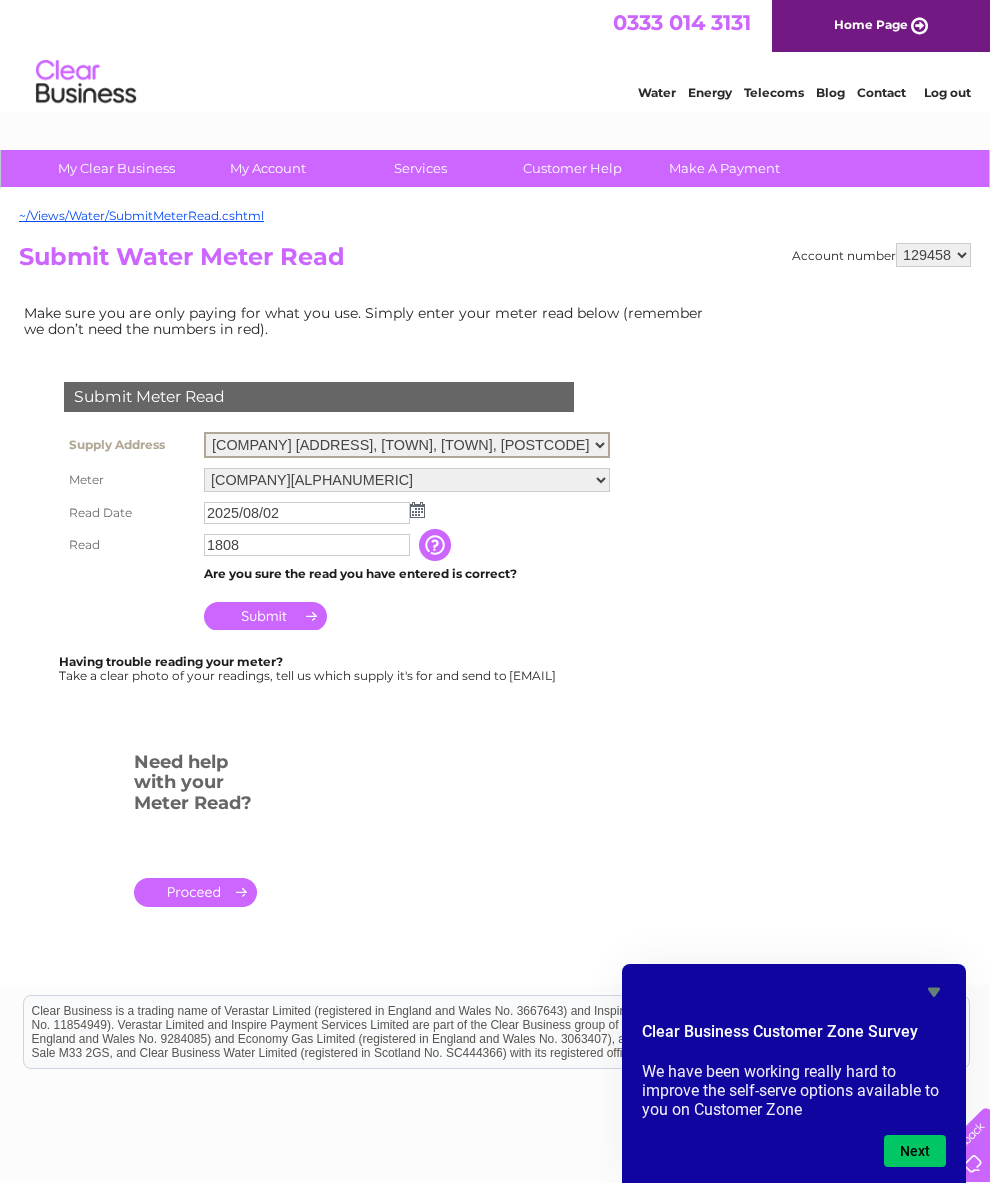 select on "536791" 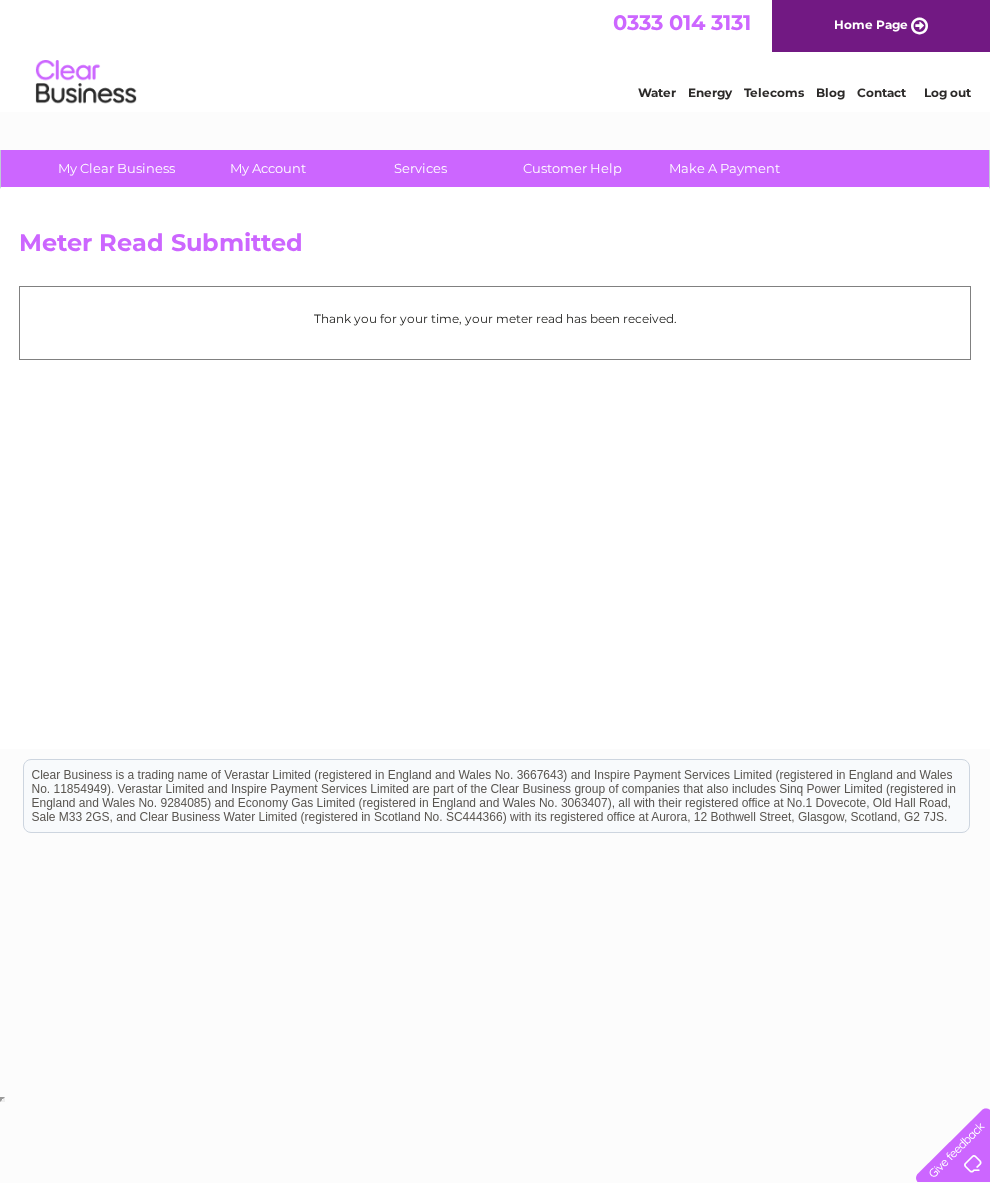 scroll, scrollTop: 0, scrollLeft: 0, axis: both 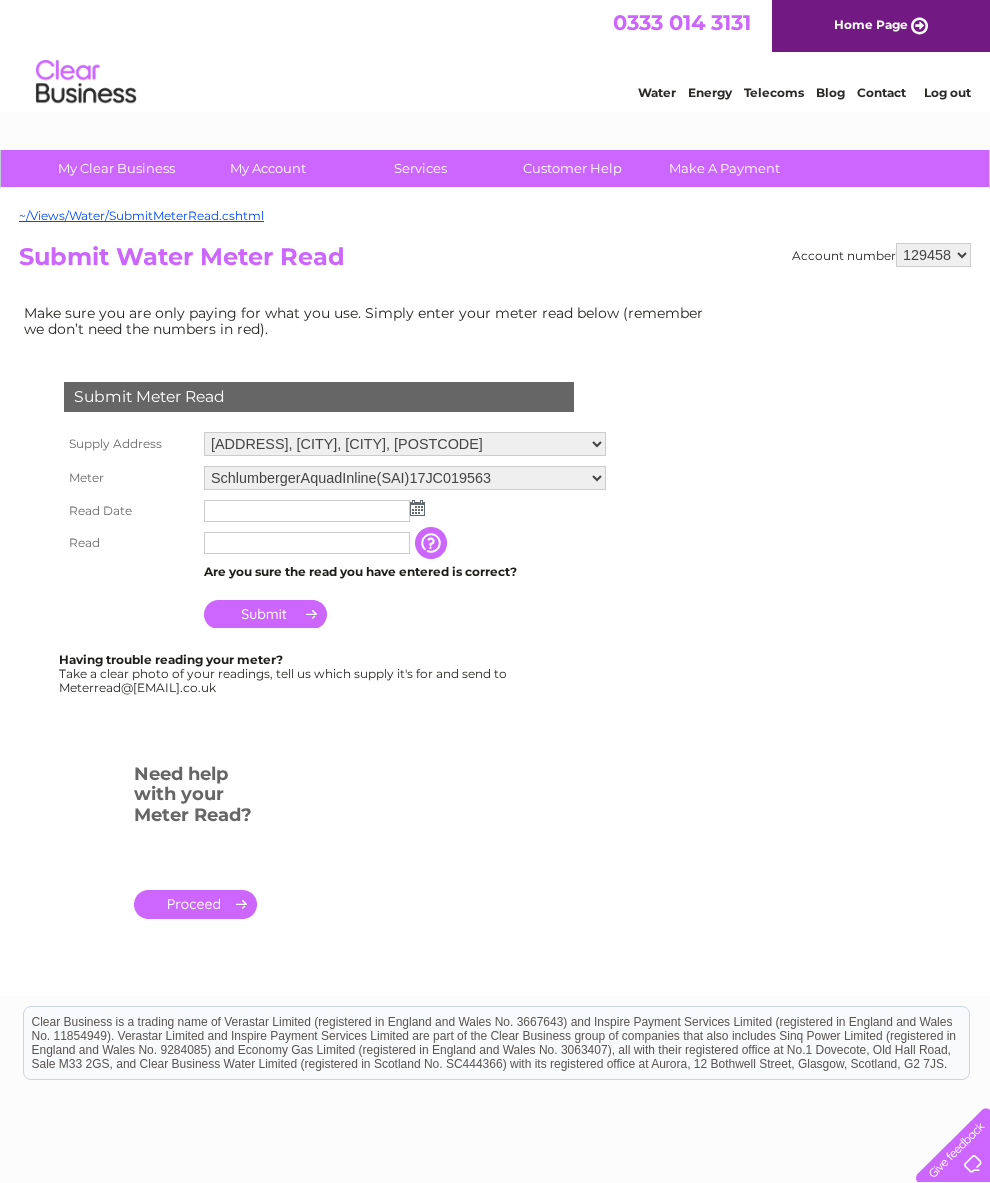 click on "SchlumbergerAquadInline(SAI)17JC019563" at bounding box center (405, 478) 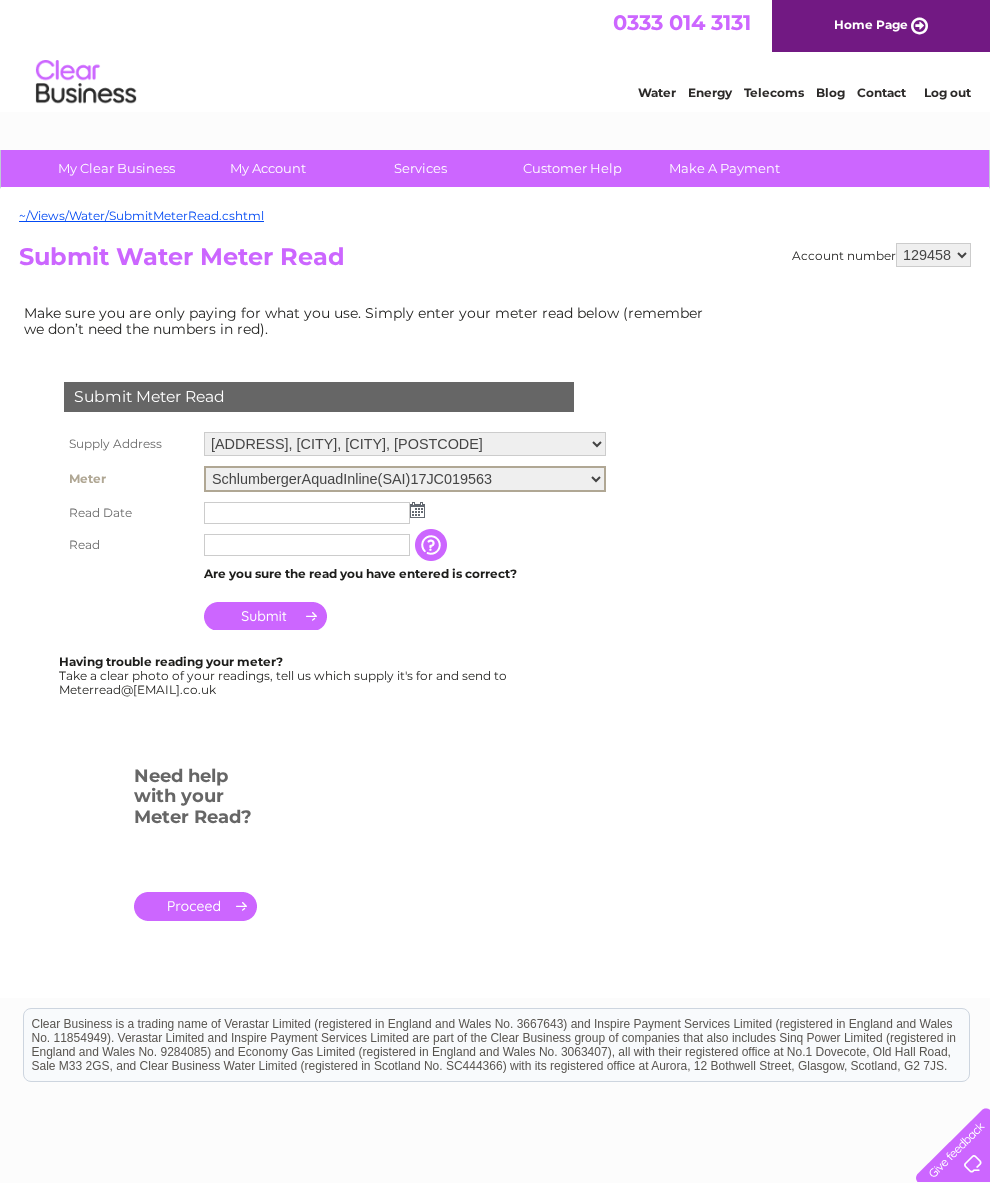 click at bounding box center [307, 513] 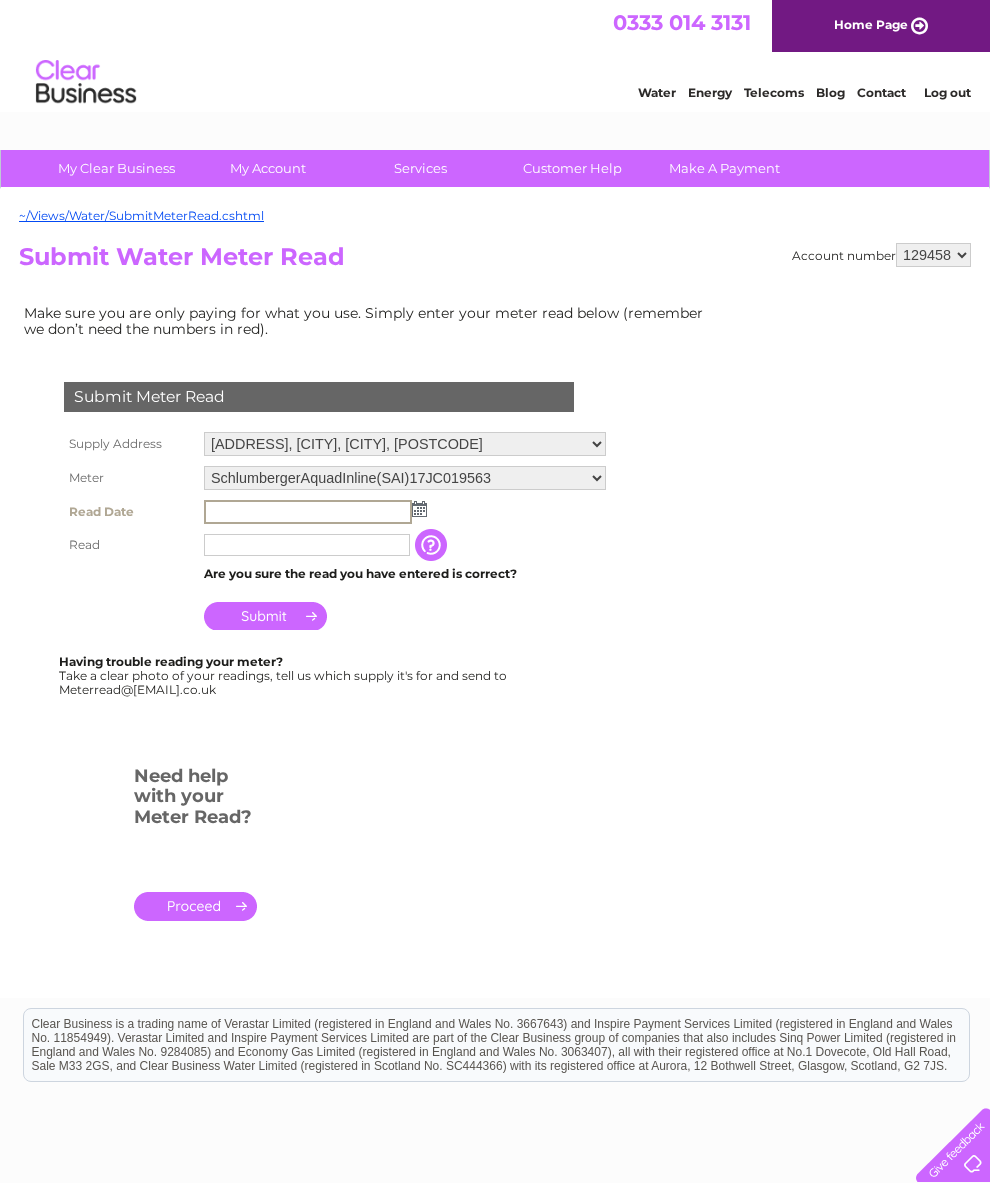 click at bounding box center [419, 509] 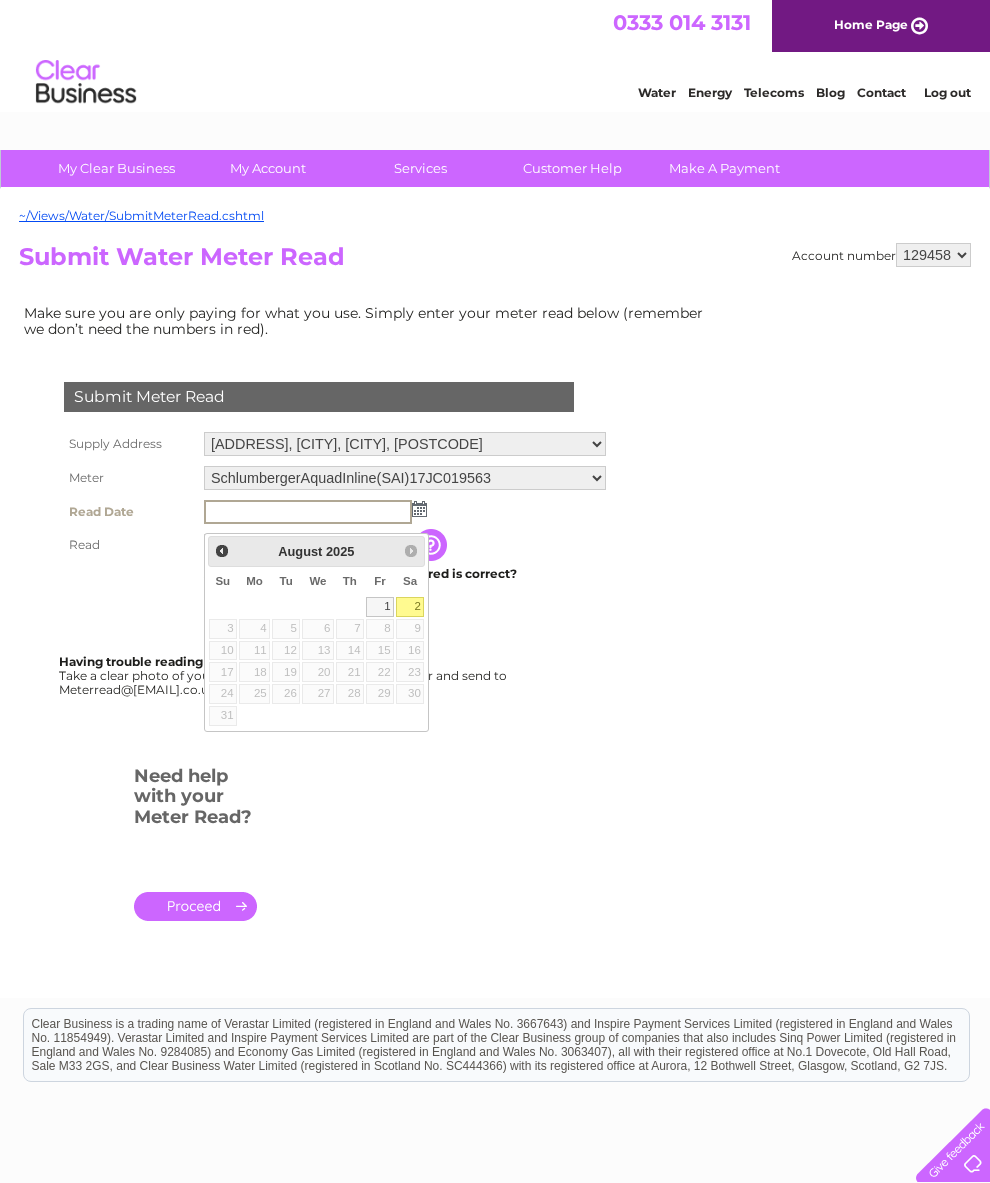 click on "2" at bounding box center [410, 607] 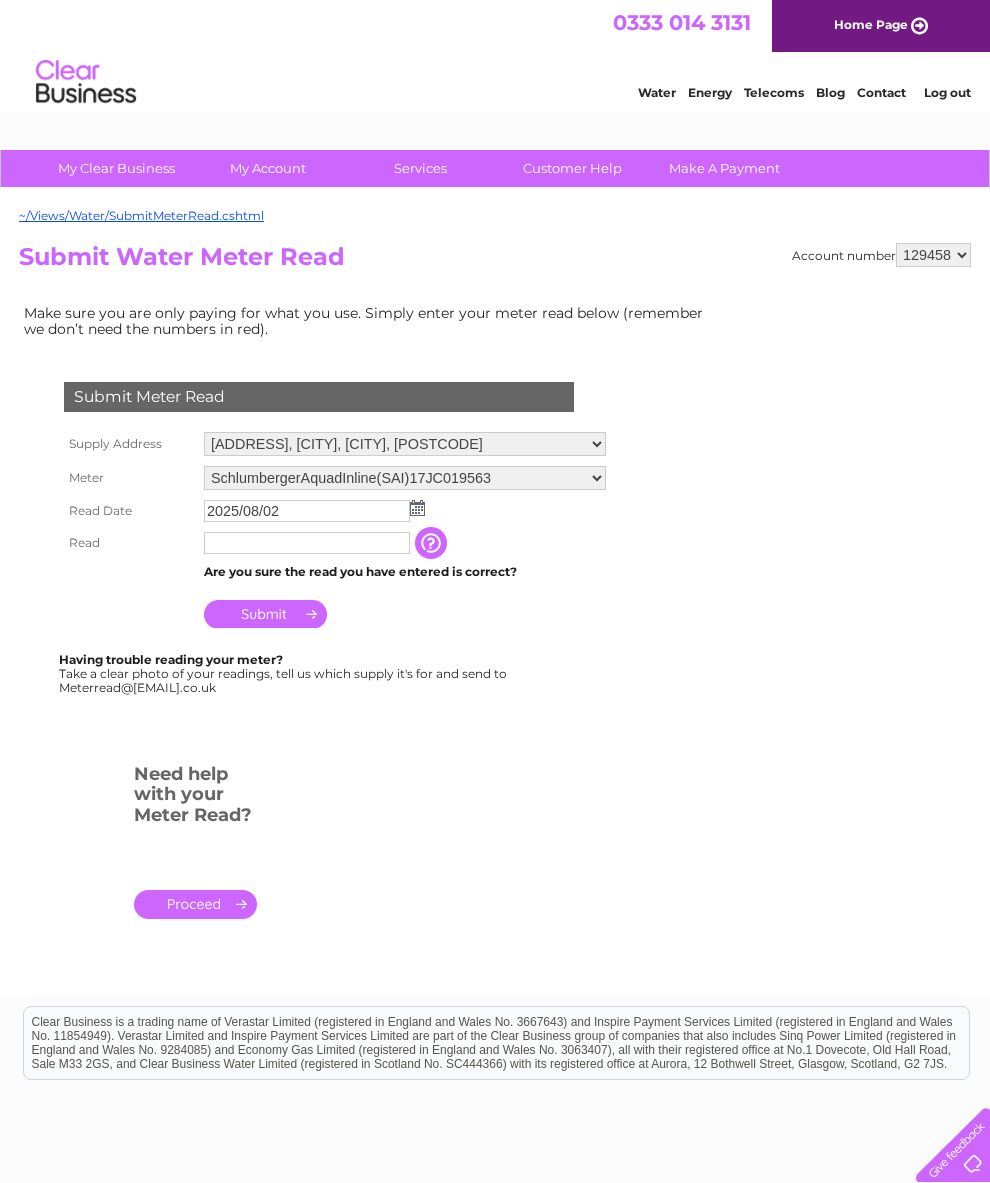 click at bounding box center (307, 543) 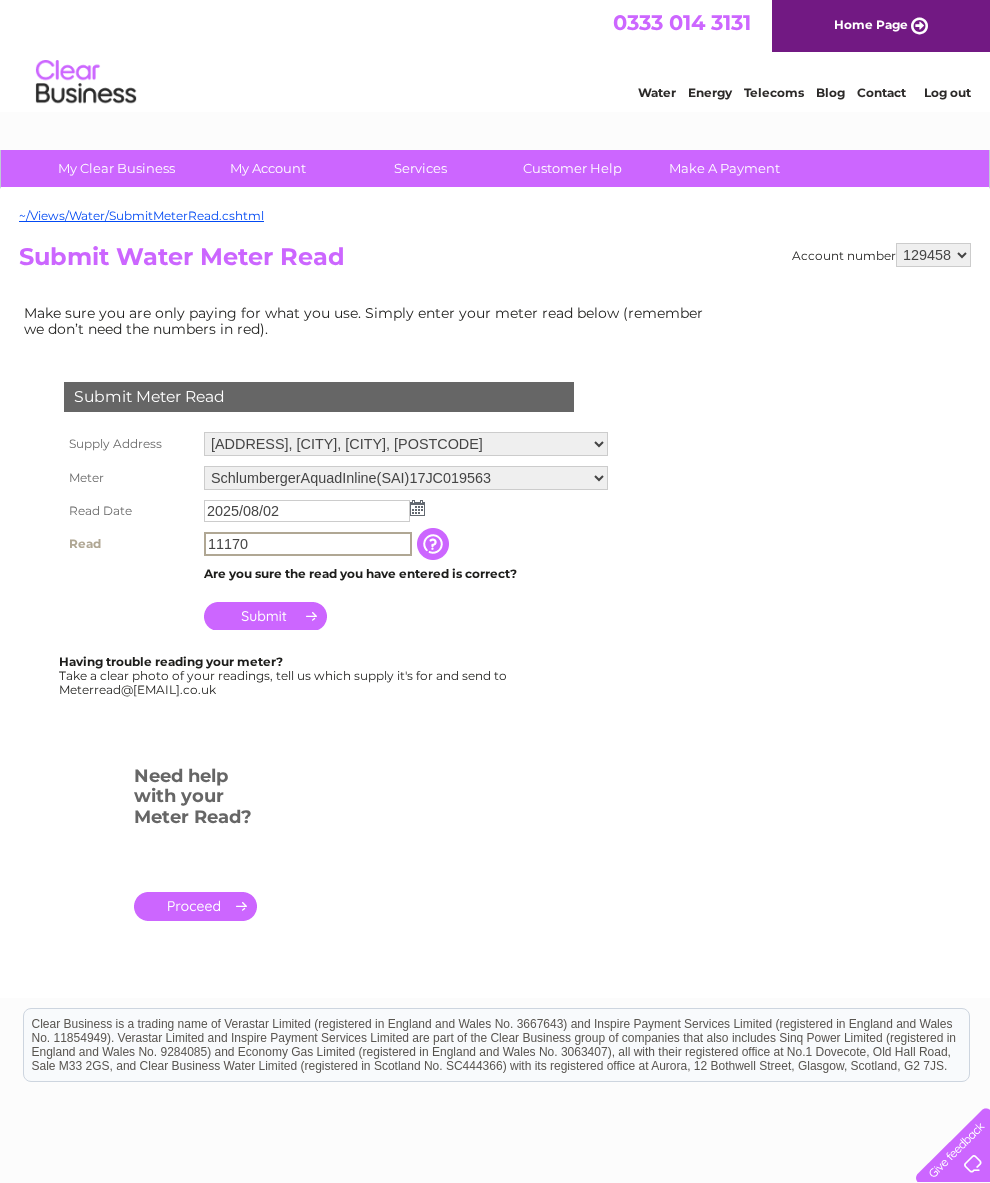 type on "11170" 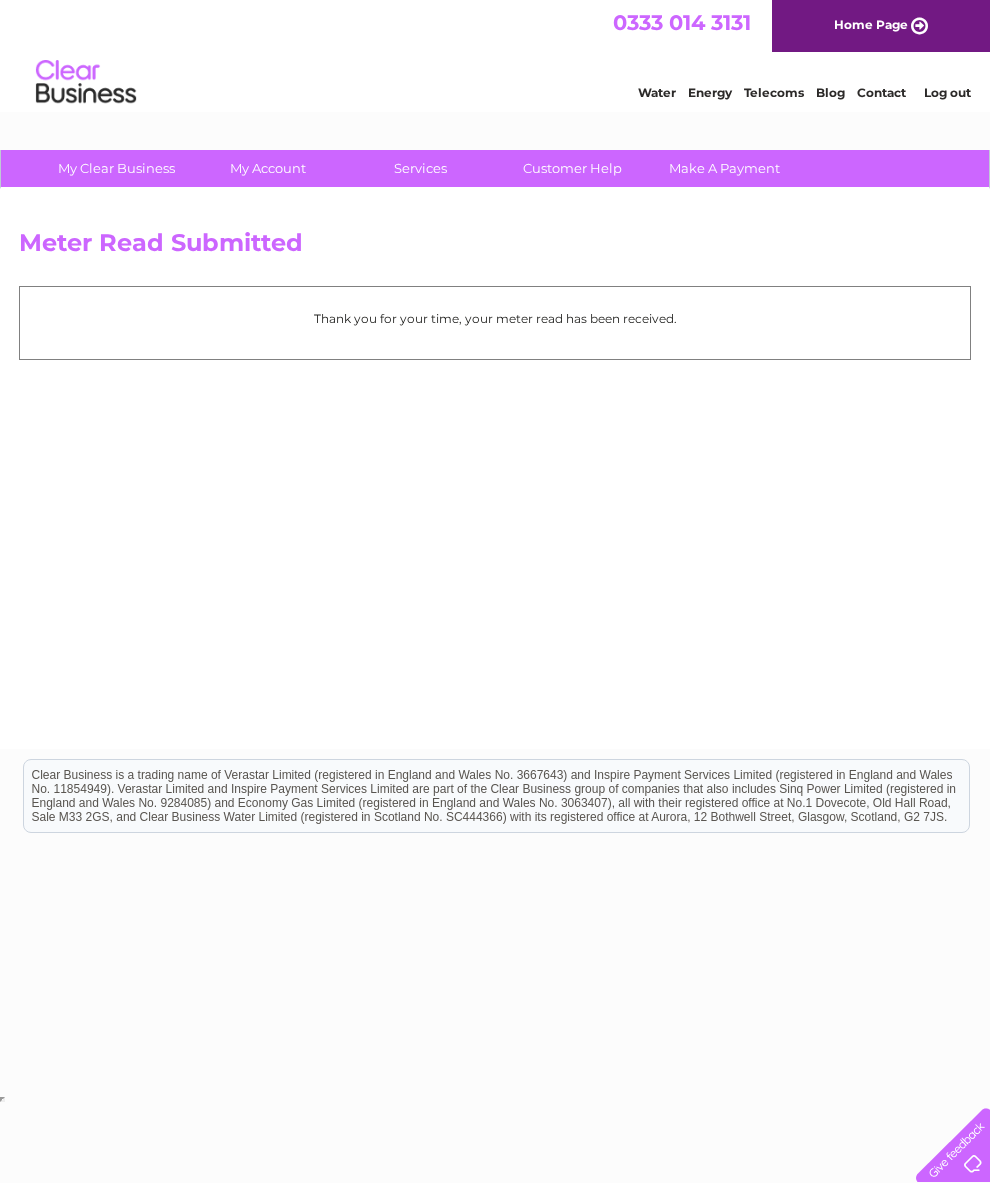 scroll, scrollTop: 0, scrollLeft: 0, axis: both 